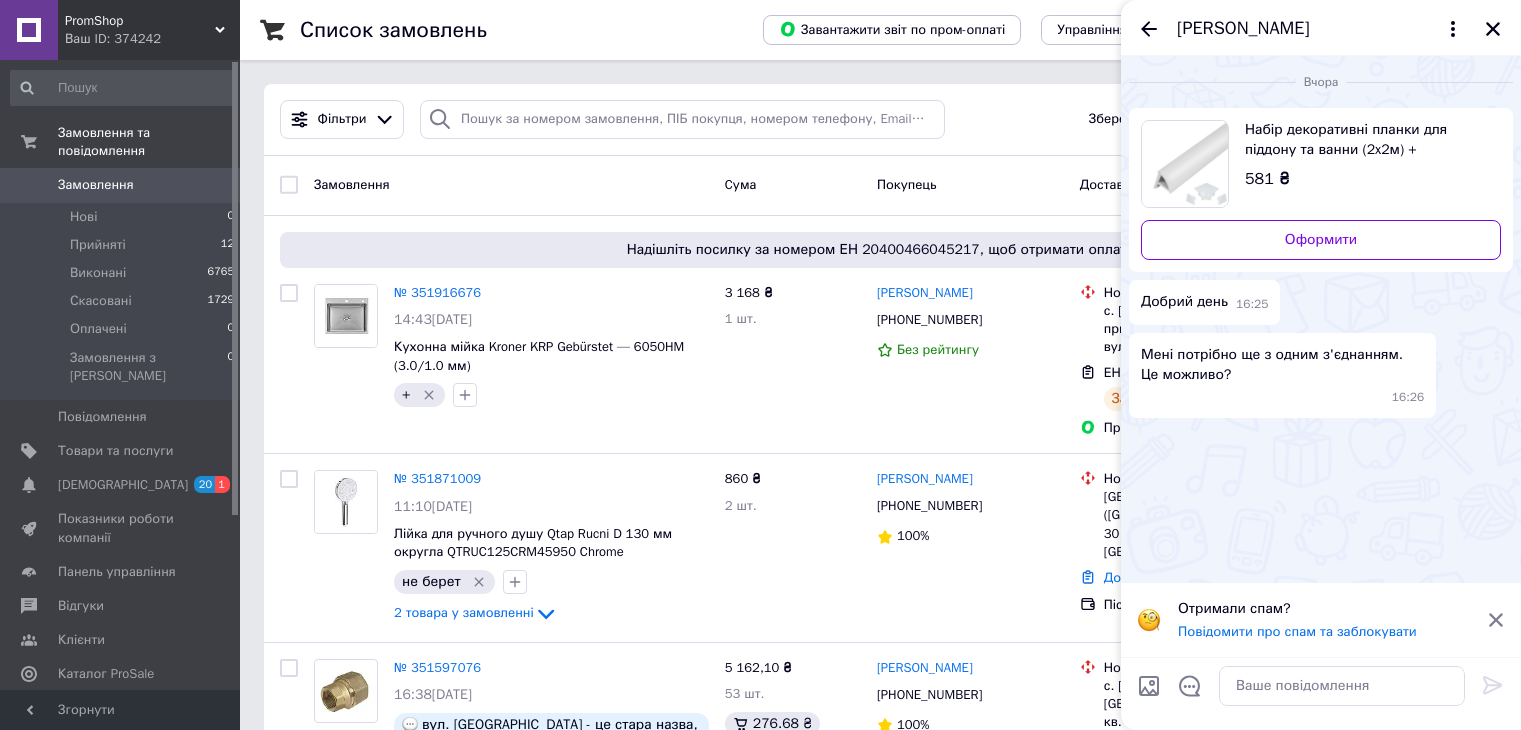 scroll, scrollTop: 500, scrollLeft: 0, axis: vertical 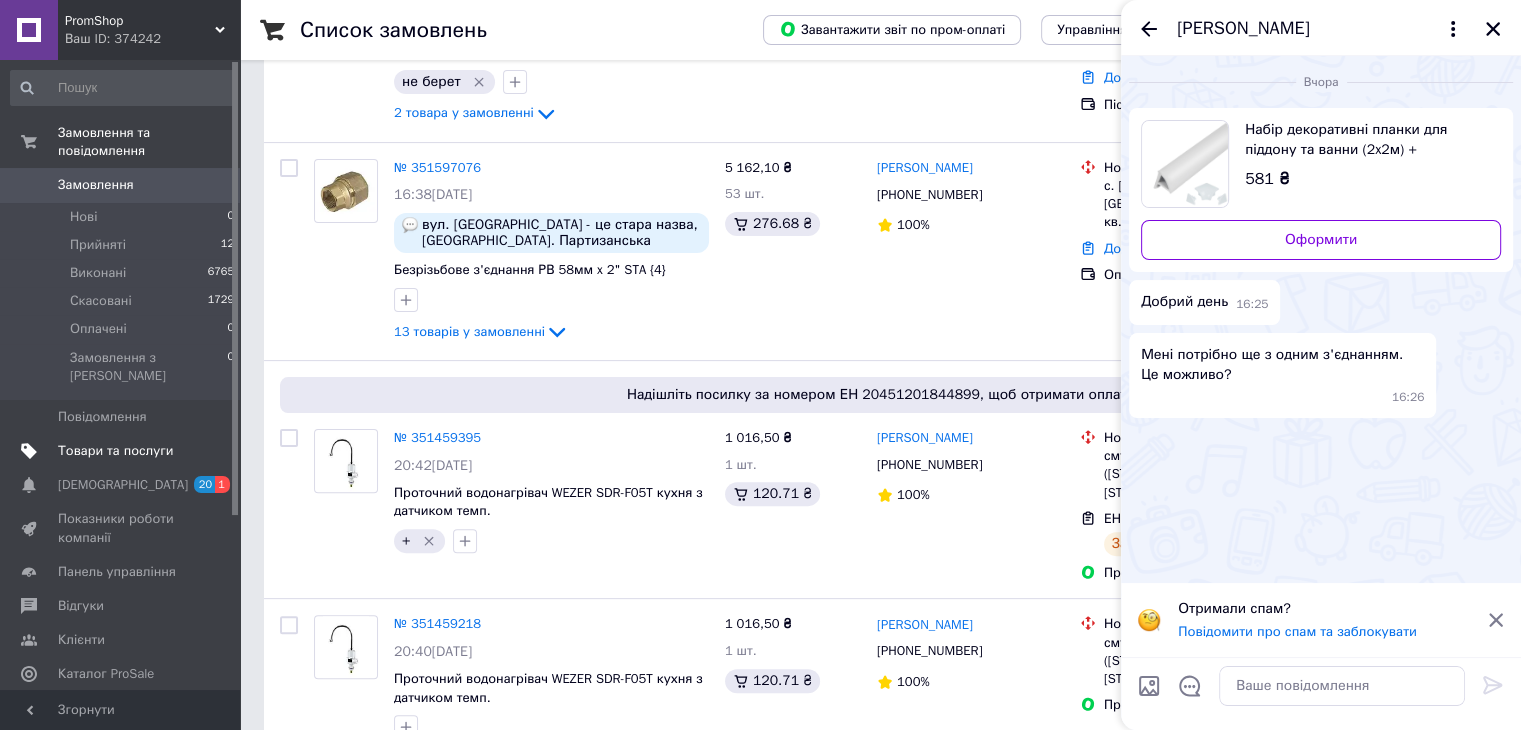 click on "Товари та послуги" at bounding box center (115, 451) 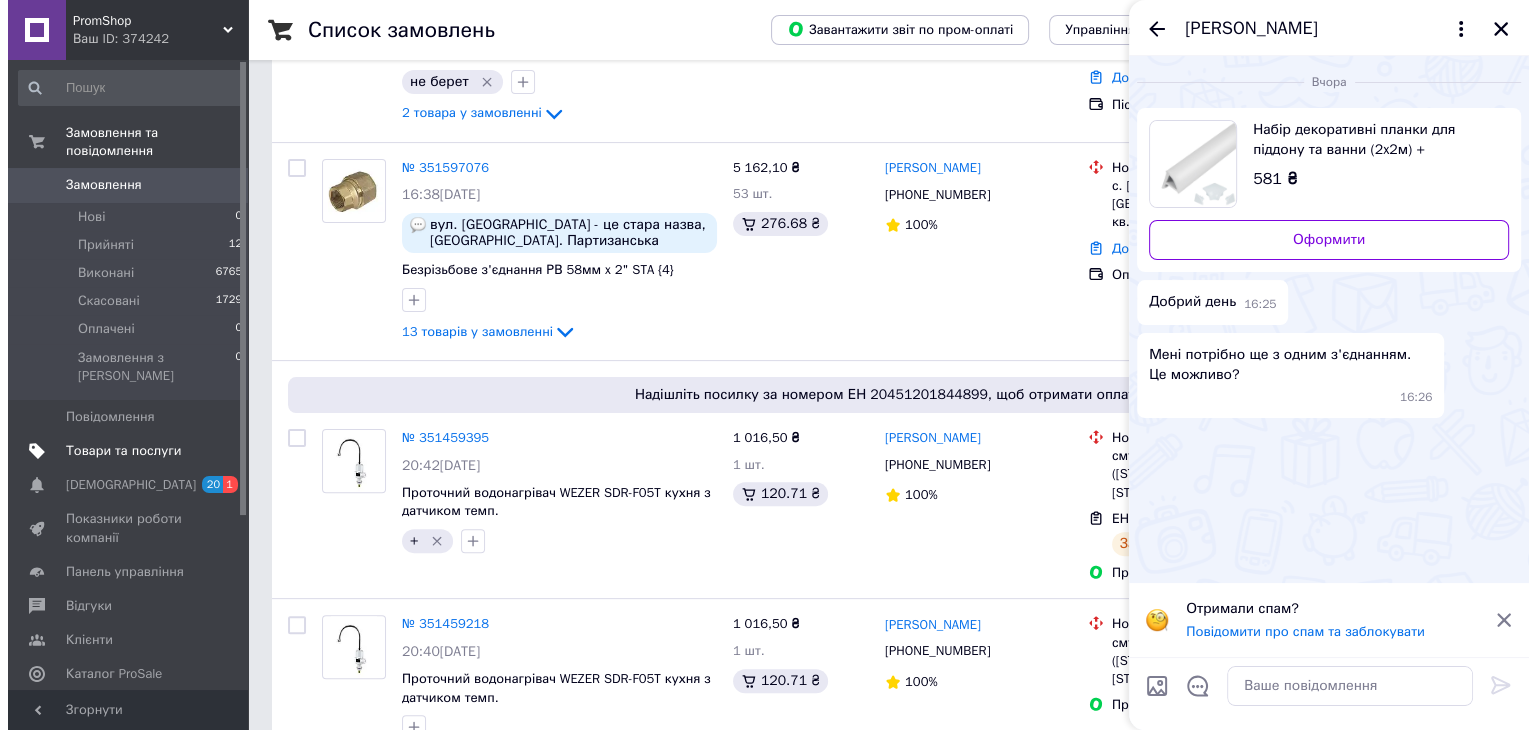 scroll, scrollTop: 0, scrollLeft: 0, axis: both 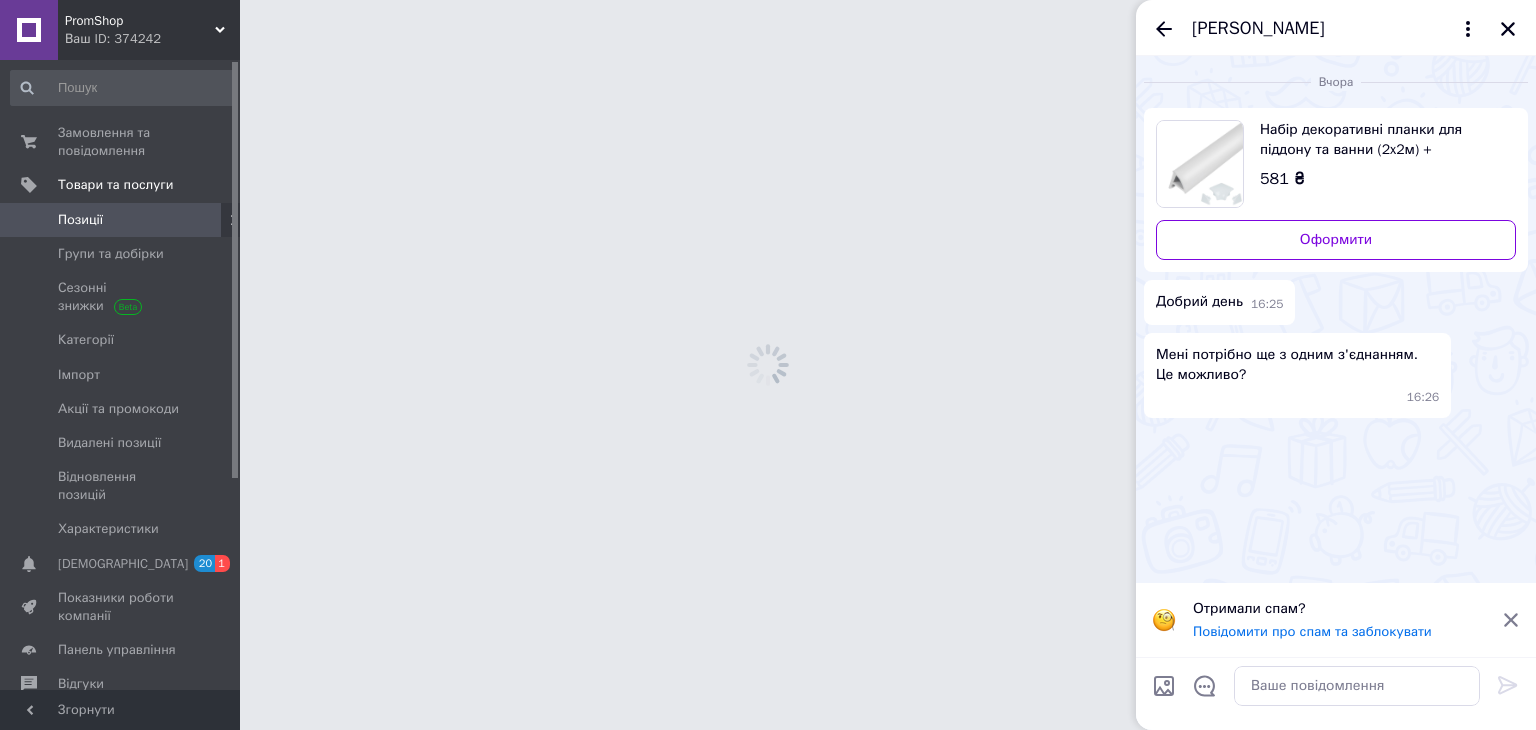 click on "[PERSON_NAME]" at bounding box center (1336, 28) 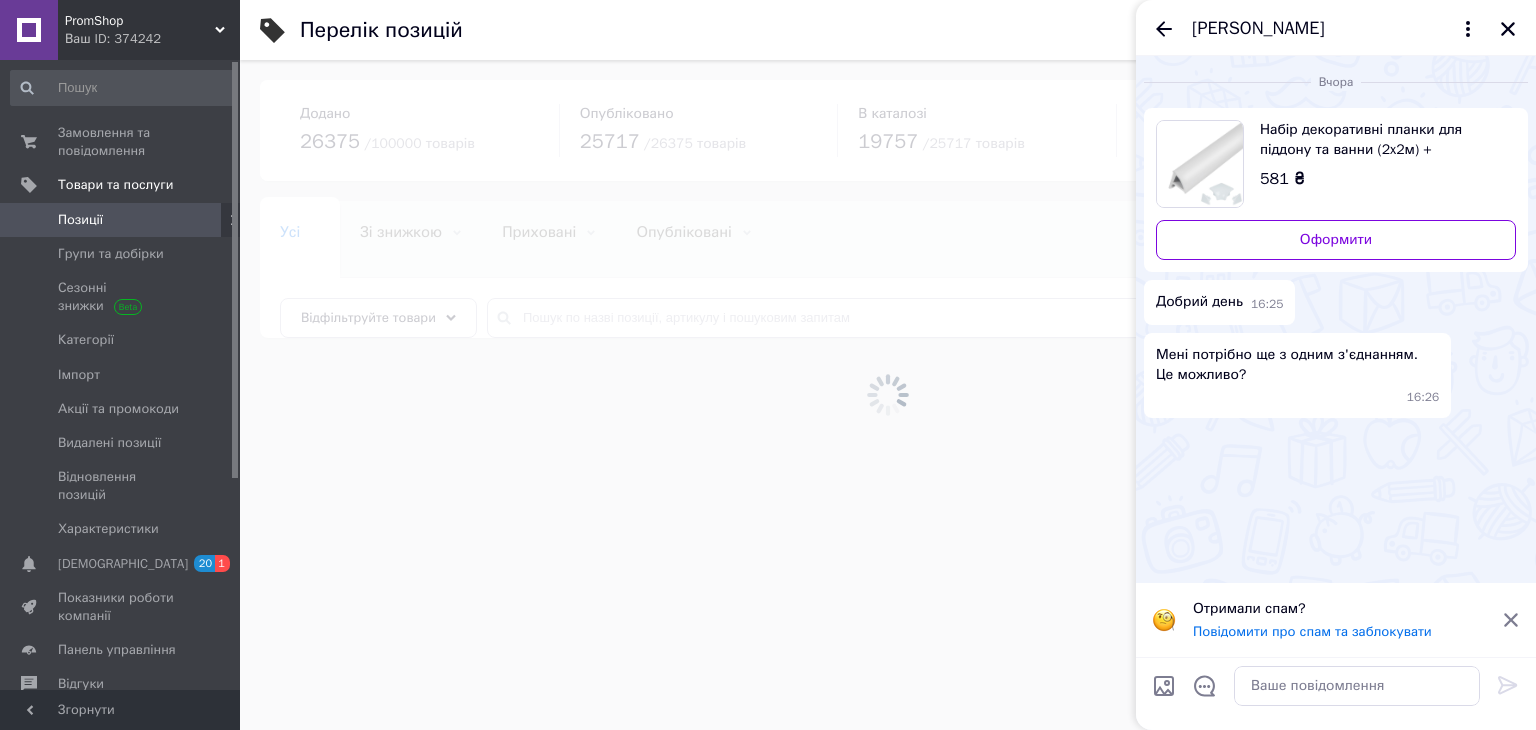 drag, startPoint x: 684, startPoint y: 297, endPoint x: 1328, endPoint y: 146, distance: 661.4658 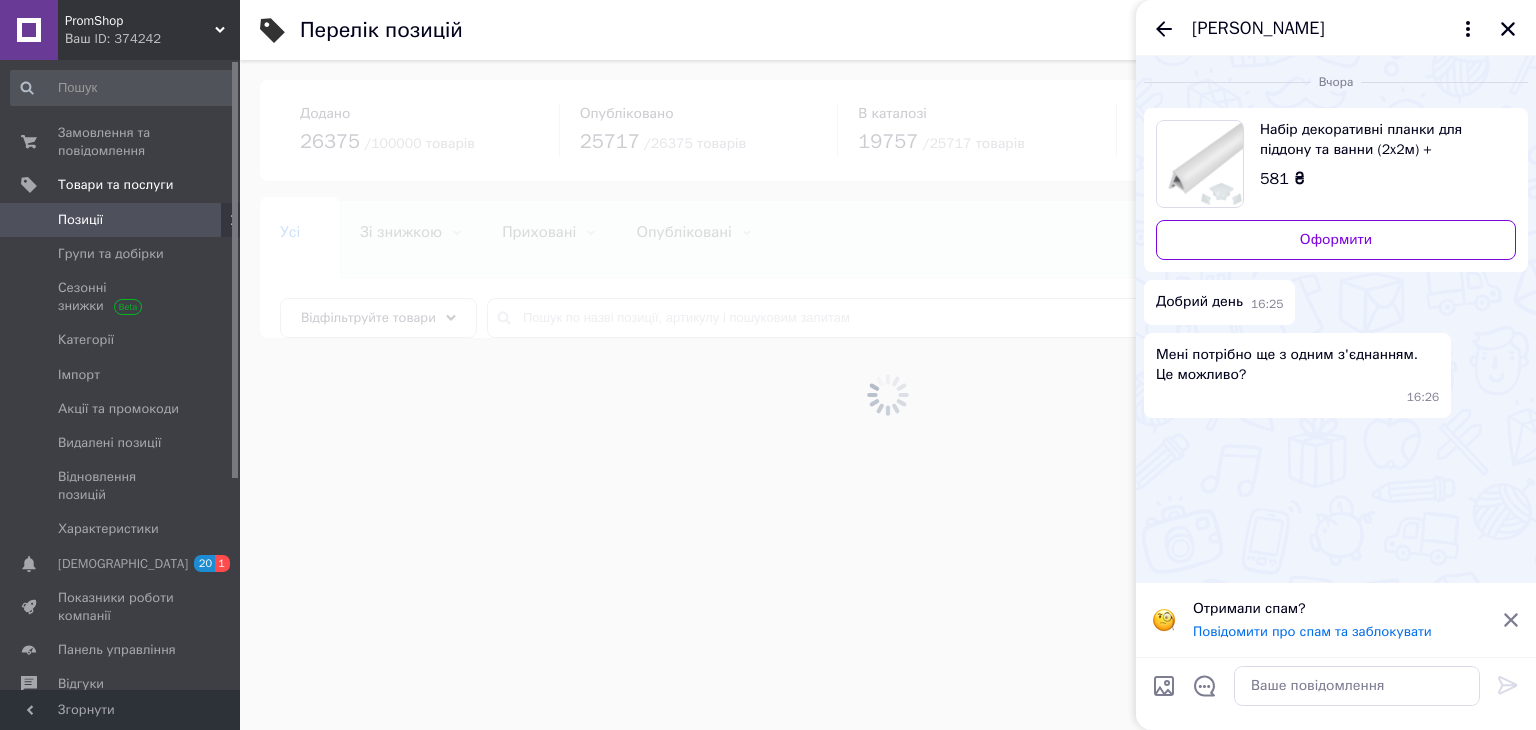click at bounding box center [888, 395] 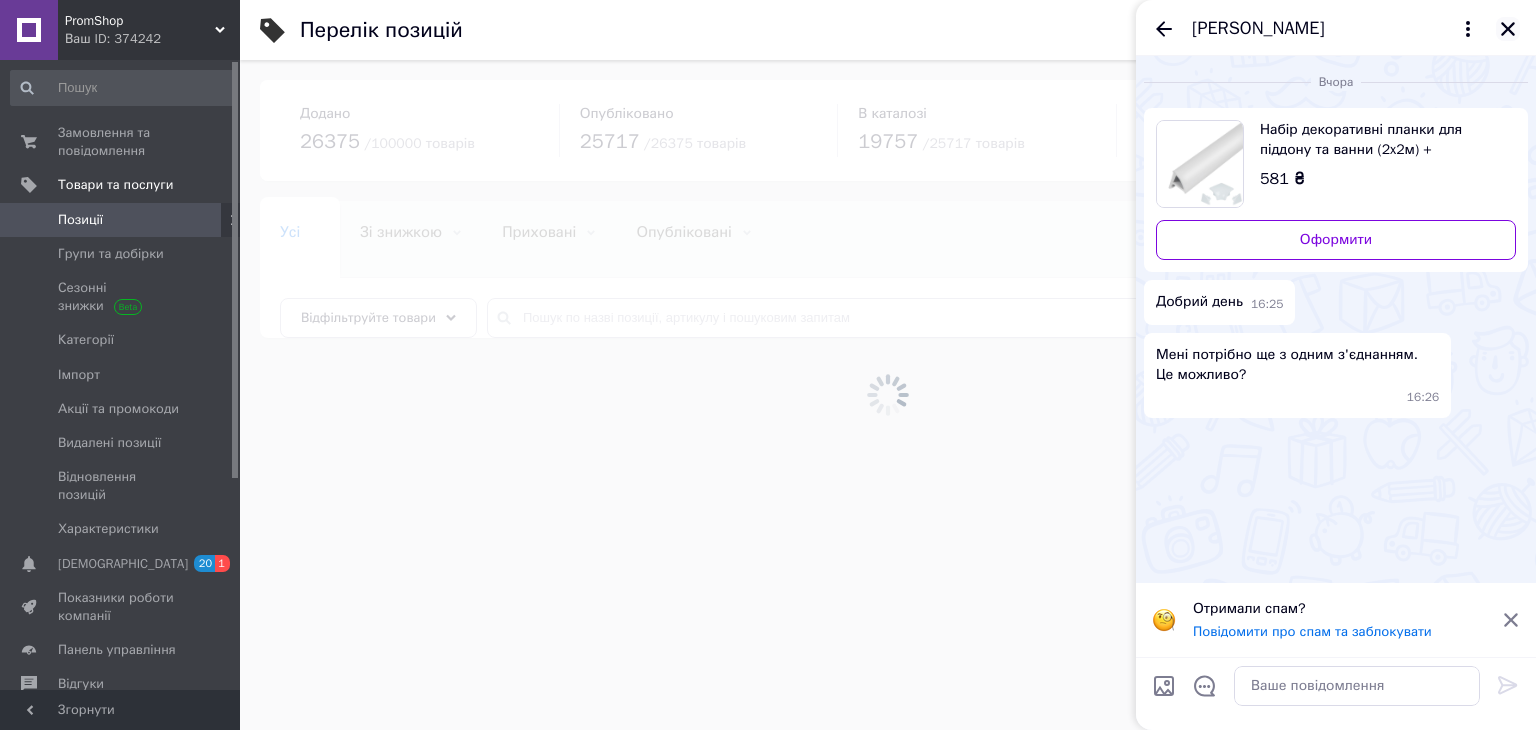 click 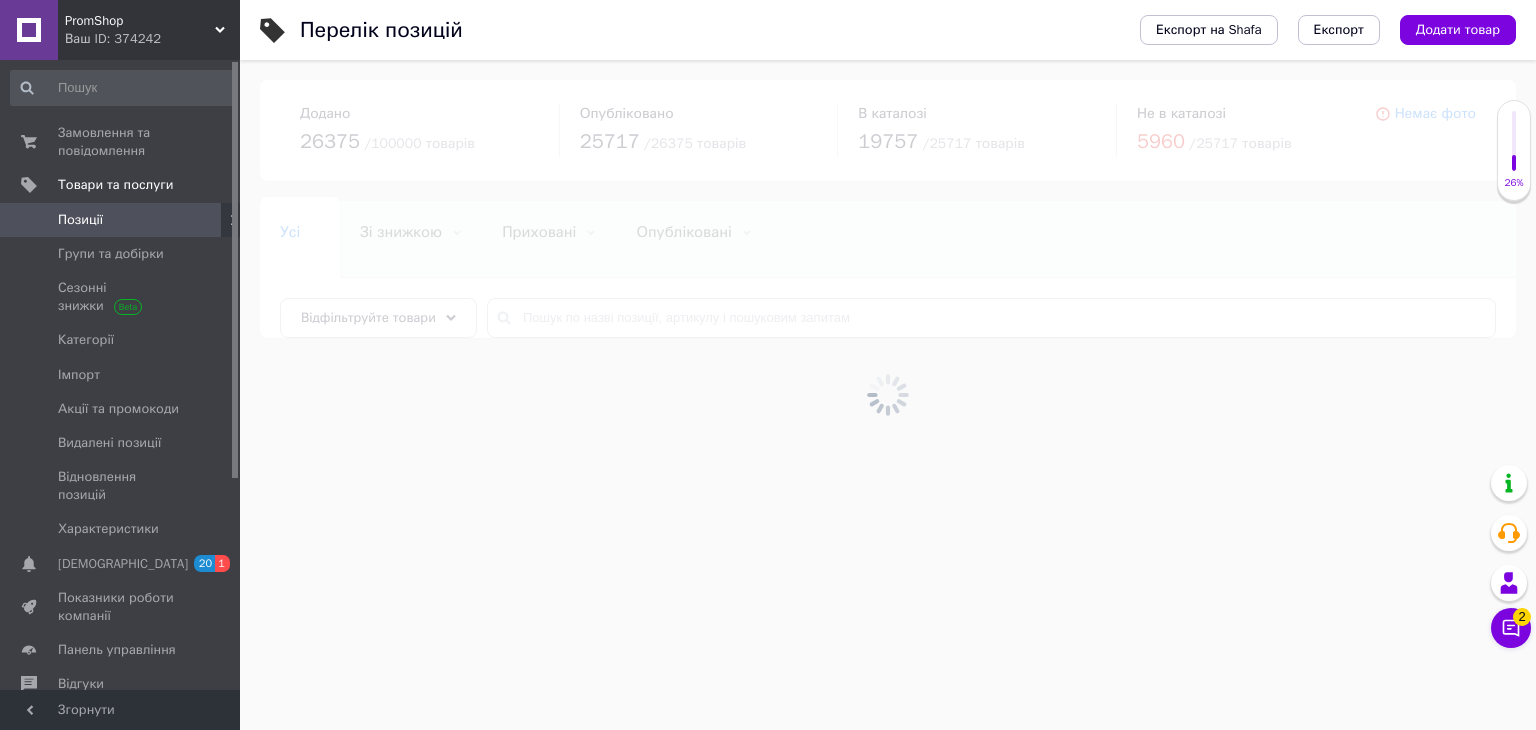 click at bounding box center [888, 395] 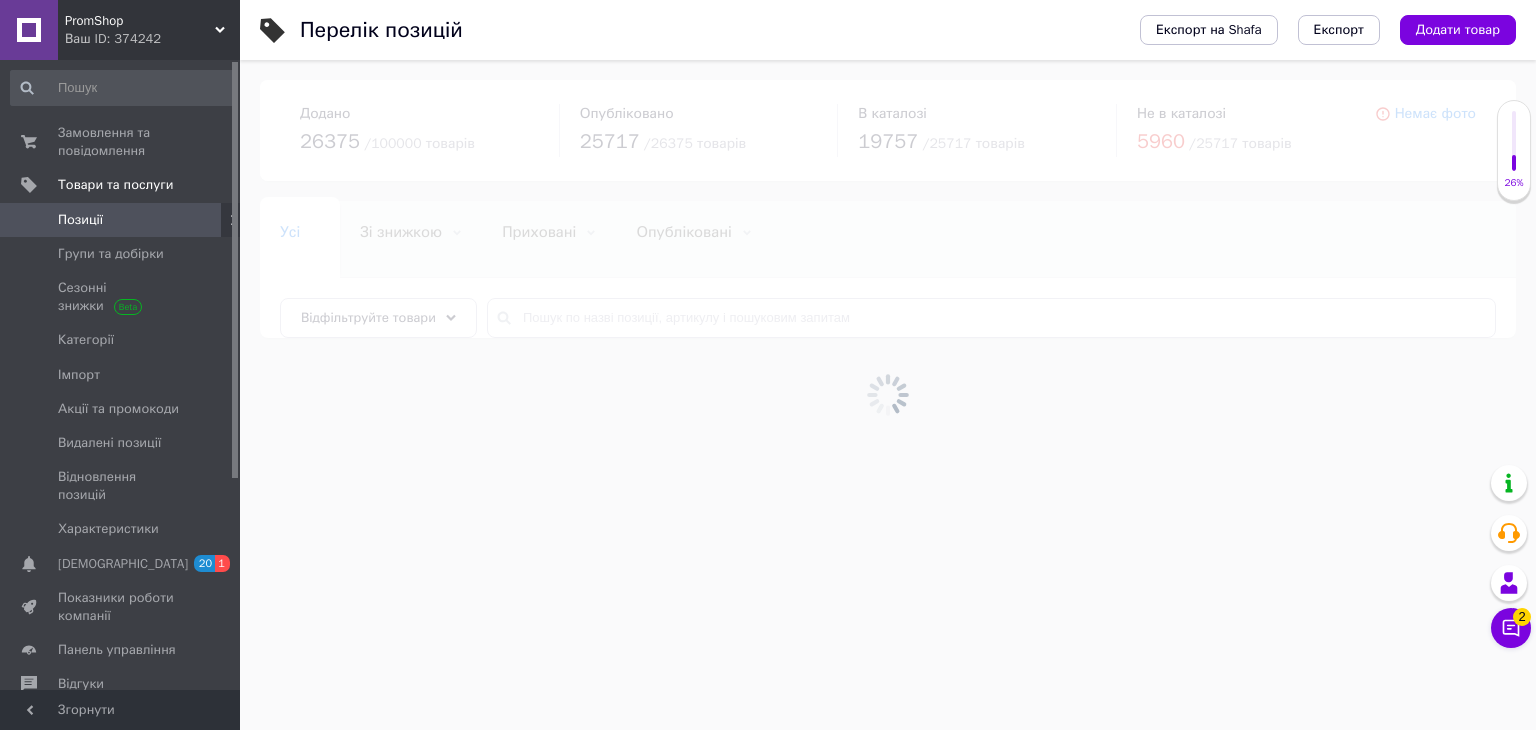 click at bounding box center [888, 395] 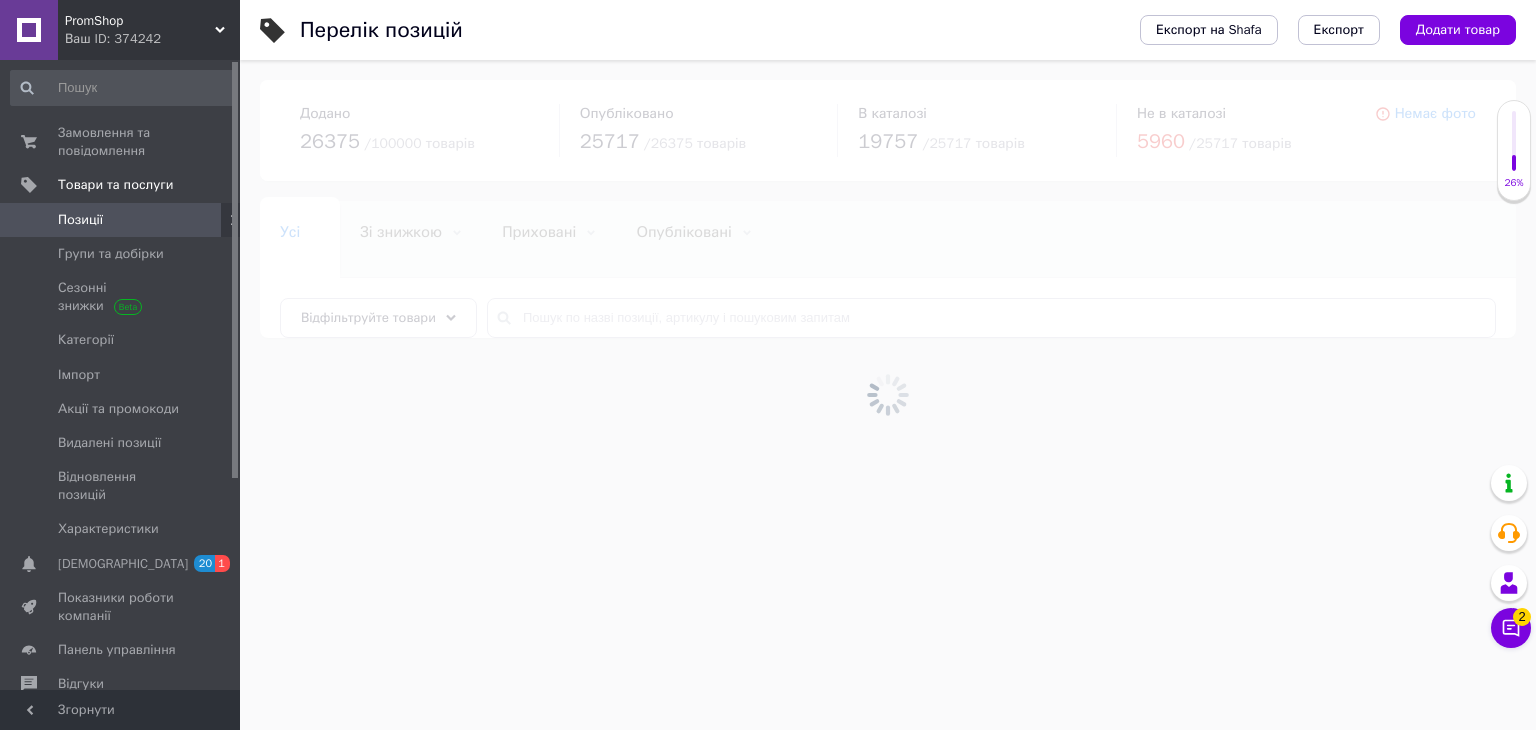 click at bounding box center [888, 395] 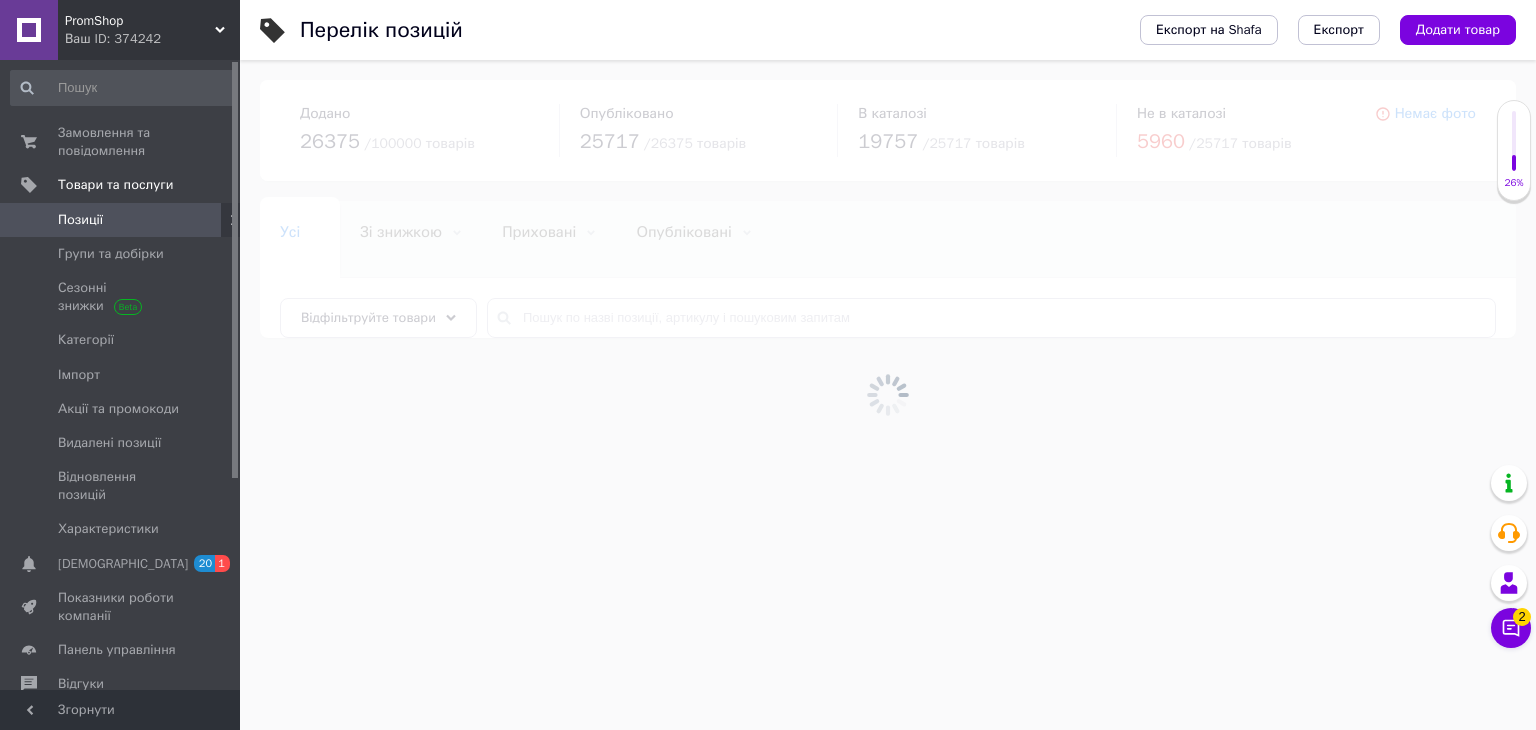 click at bounding box center [888, 395] 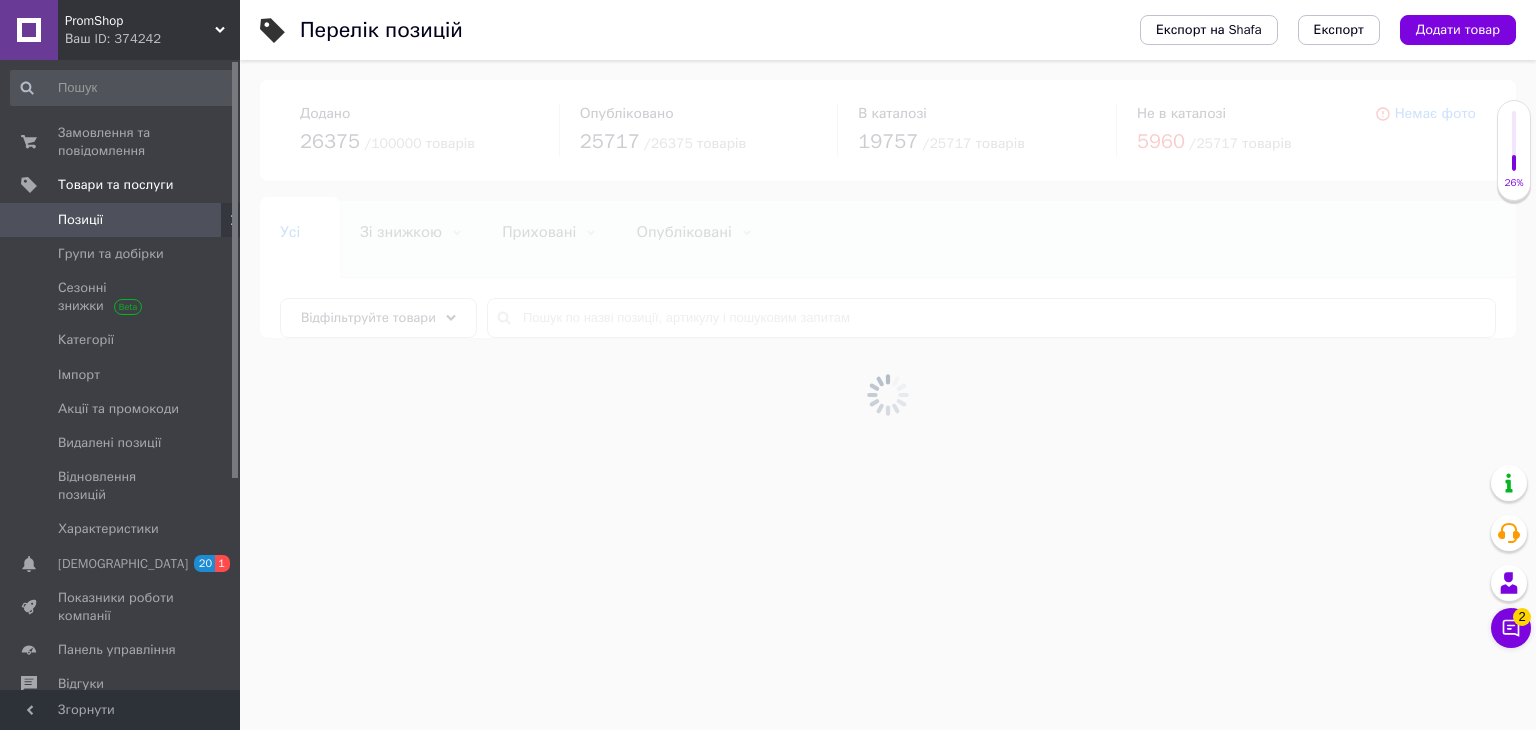click at bounding box center [888, 395] 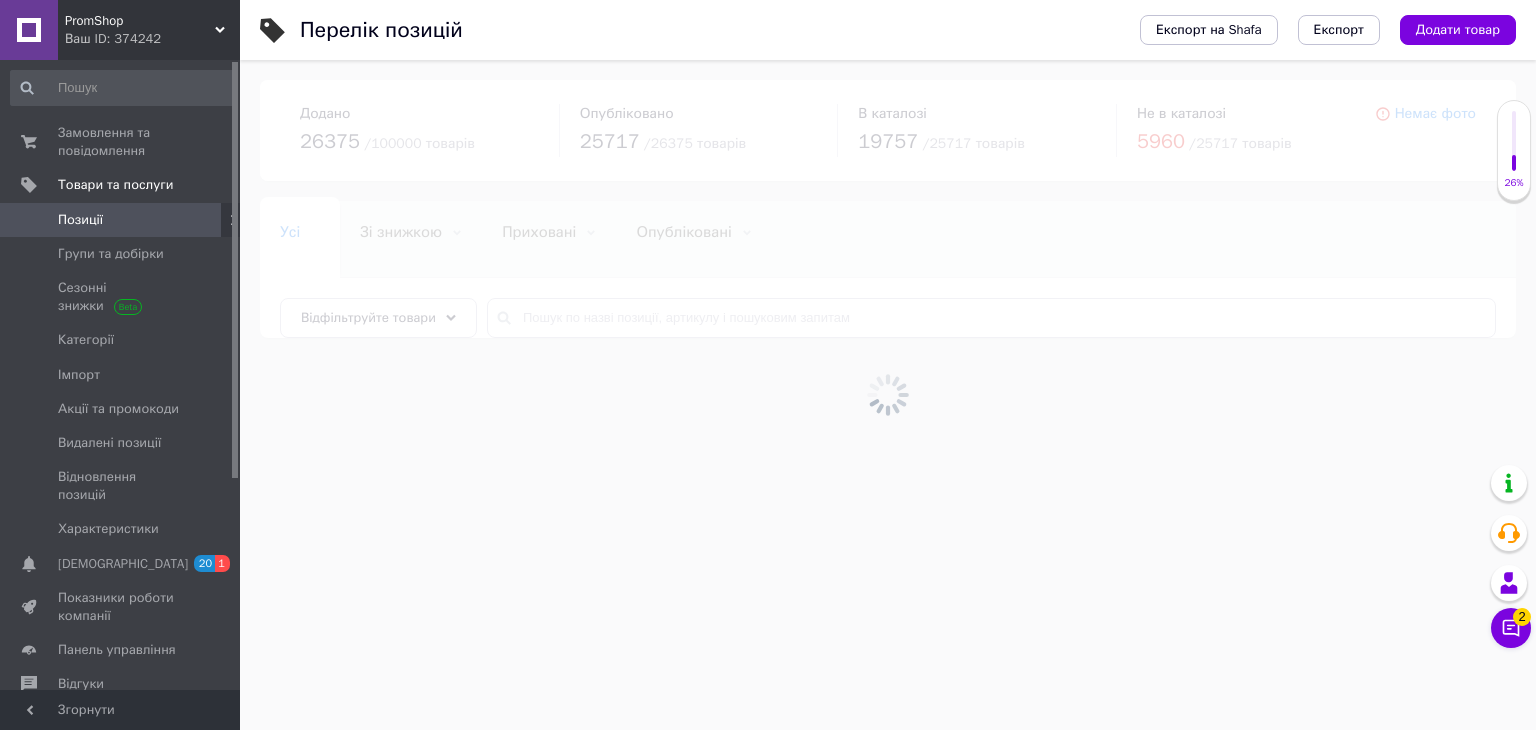 click at bounding box center [888, 395] 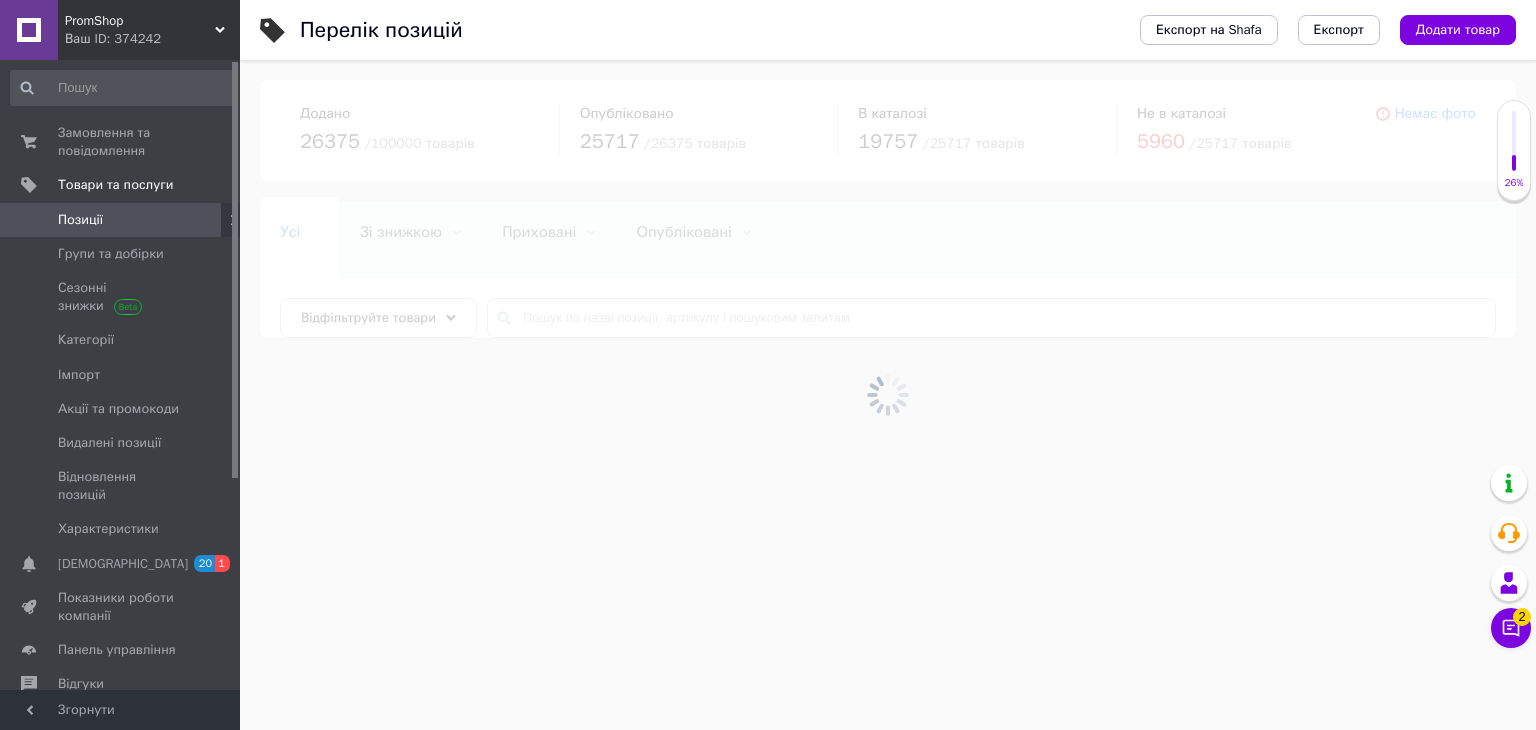click at bounding box center [888, 395] 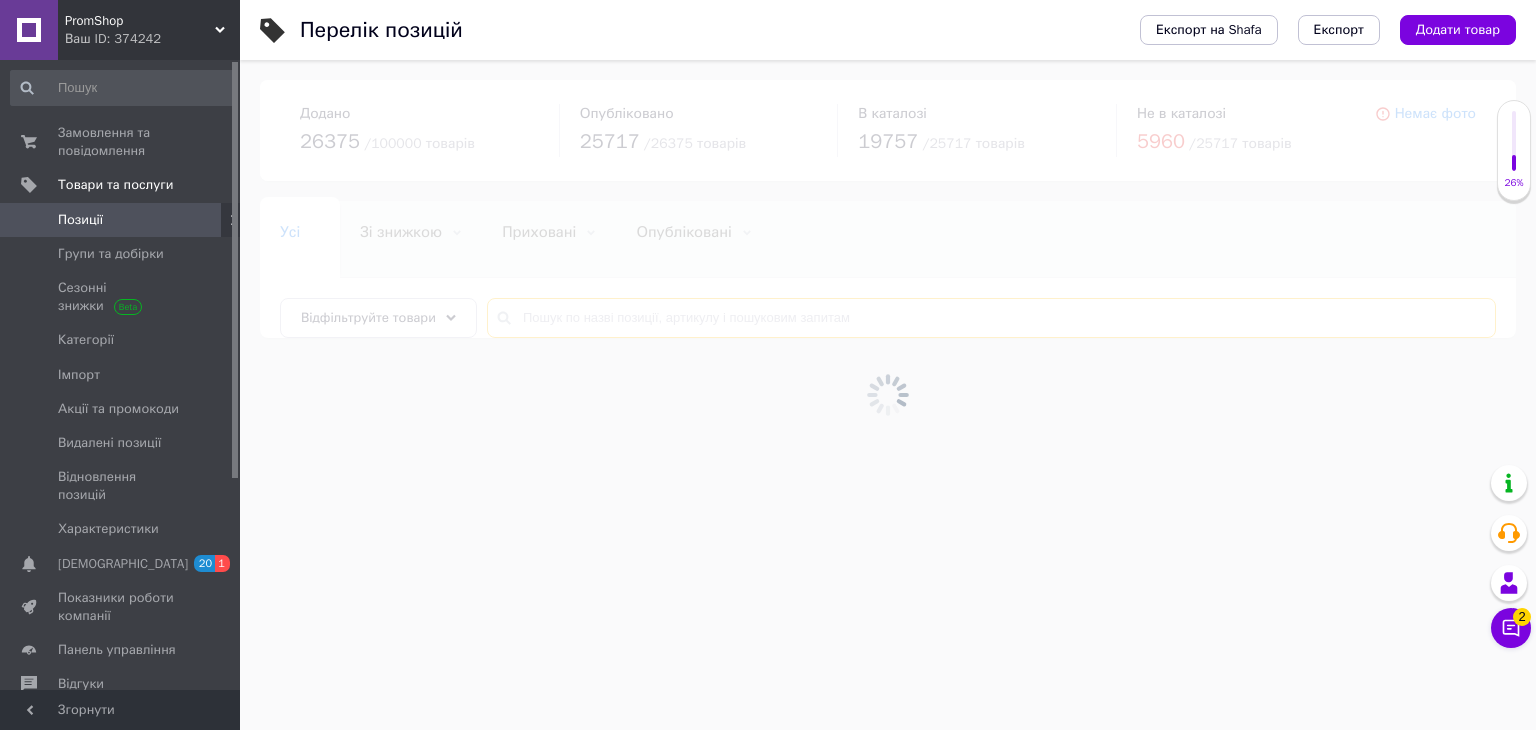 click at bounding box center (991, 318) 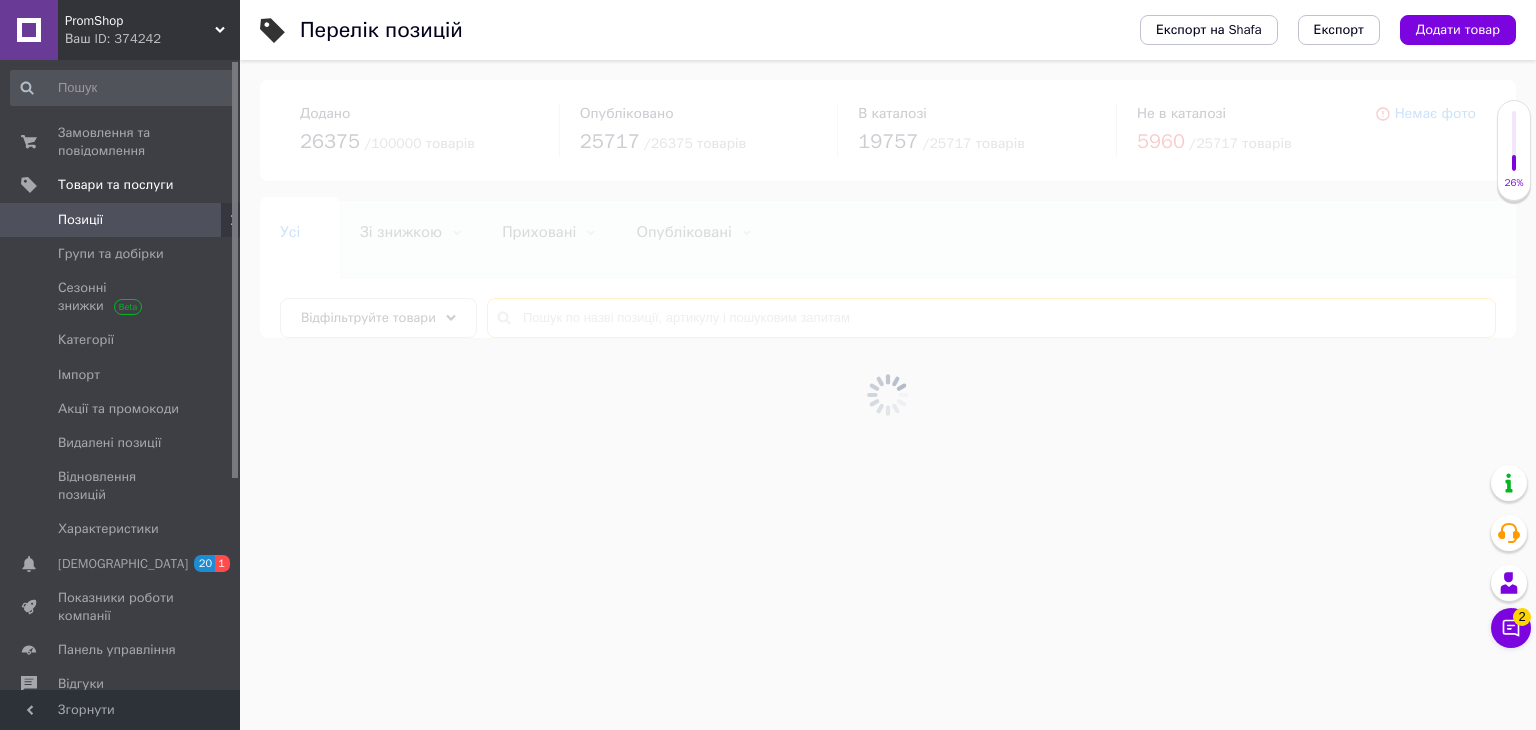 click at bounding box center [991, 318] 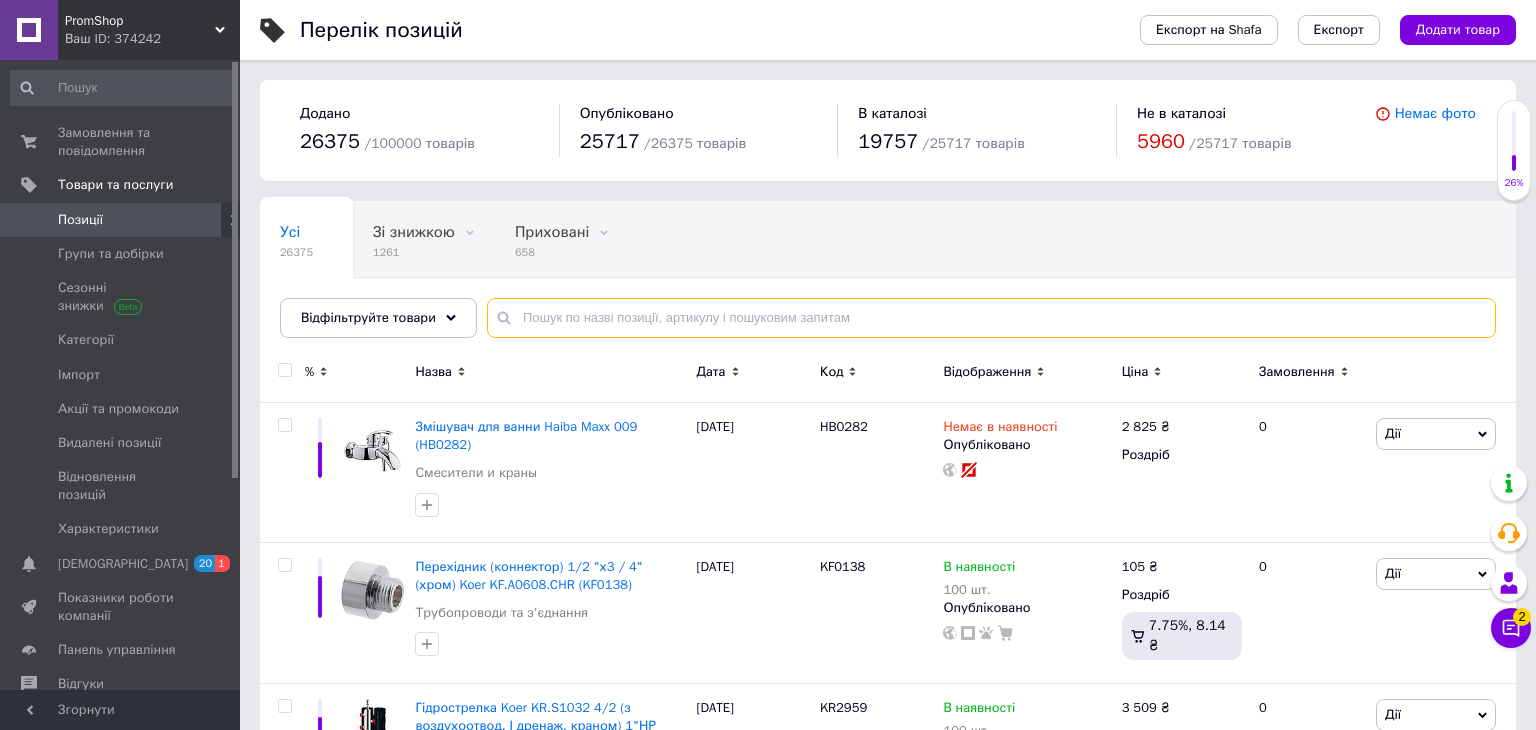 click at bounding box center [991, 318] 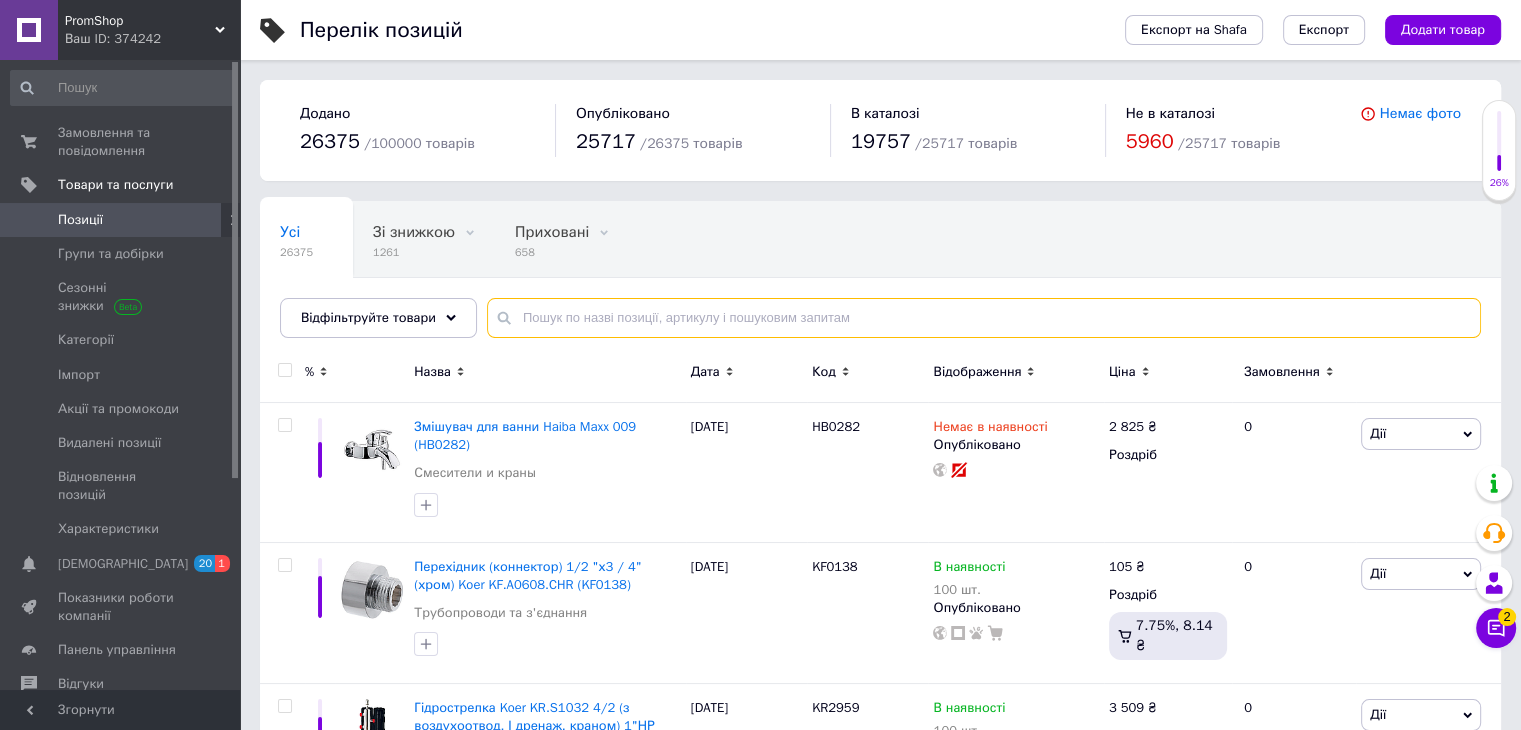 click at bounding box center (984, 318) 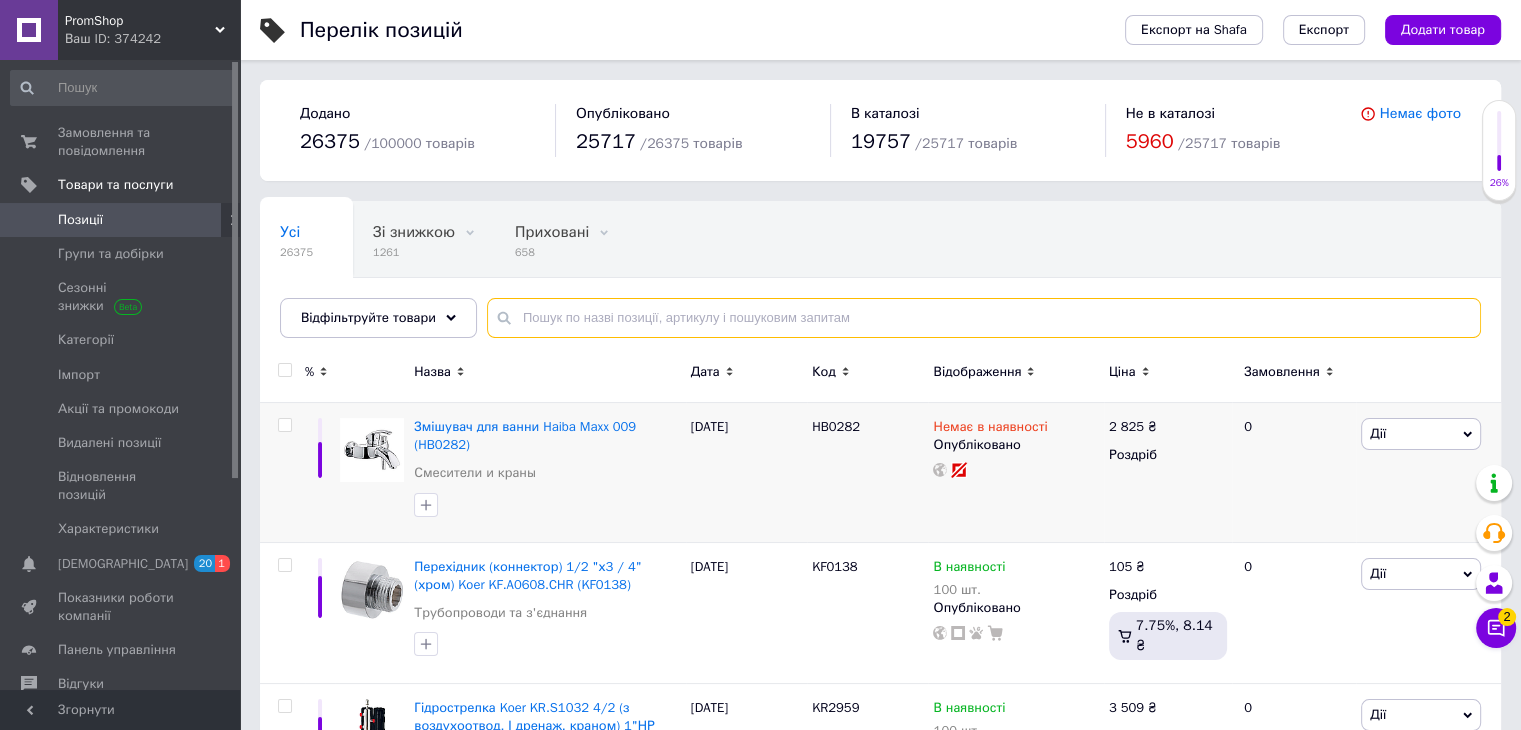 paste on "CV023251" 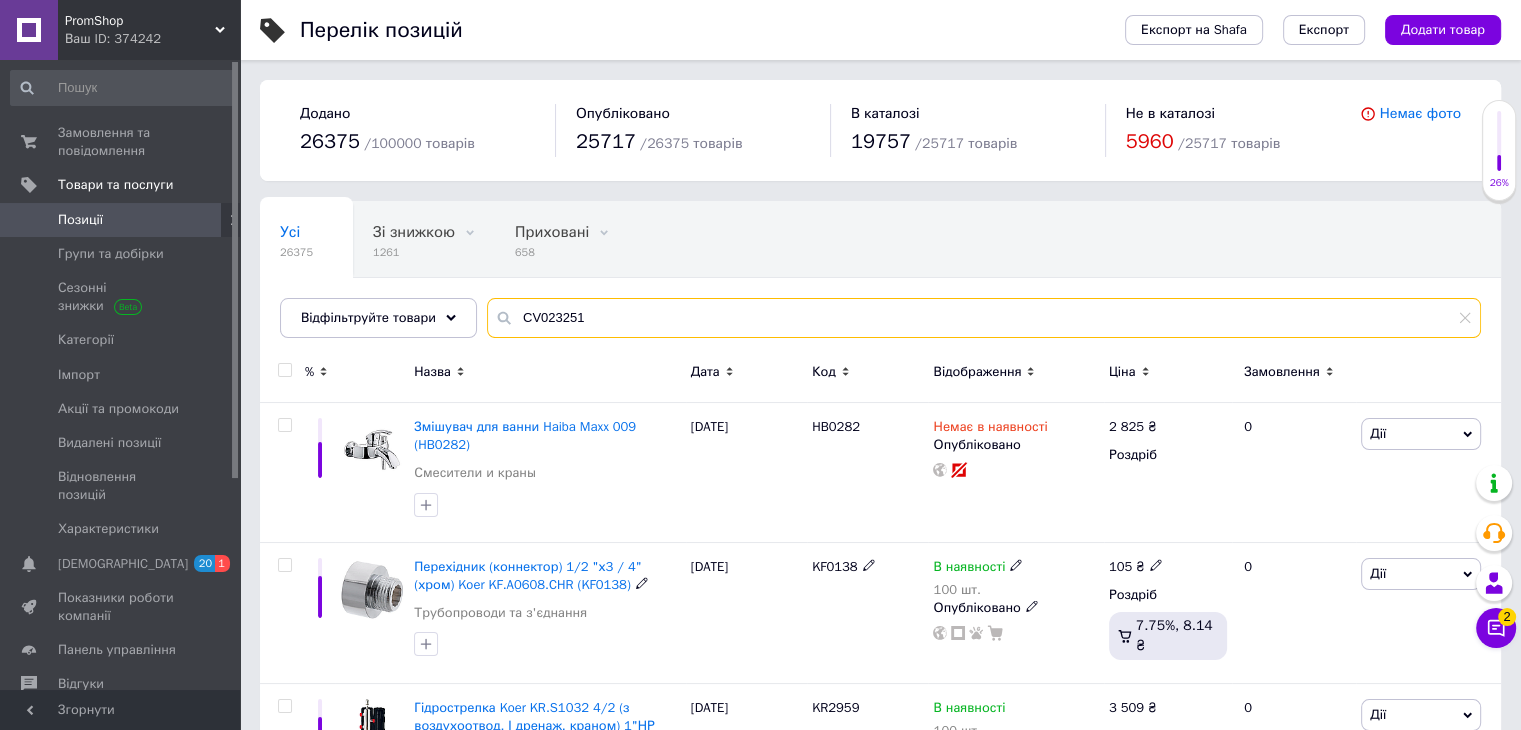 type on "CV023251" 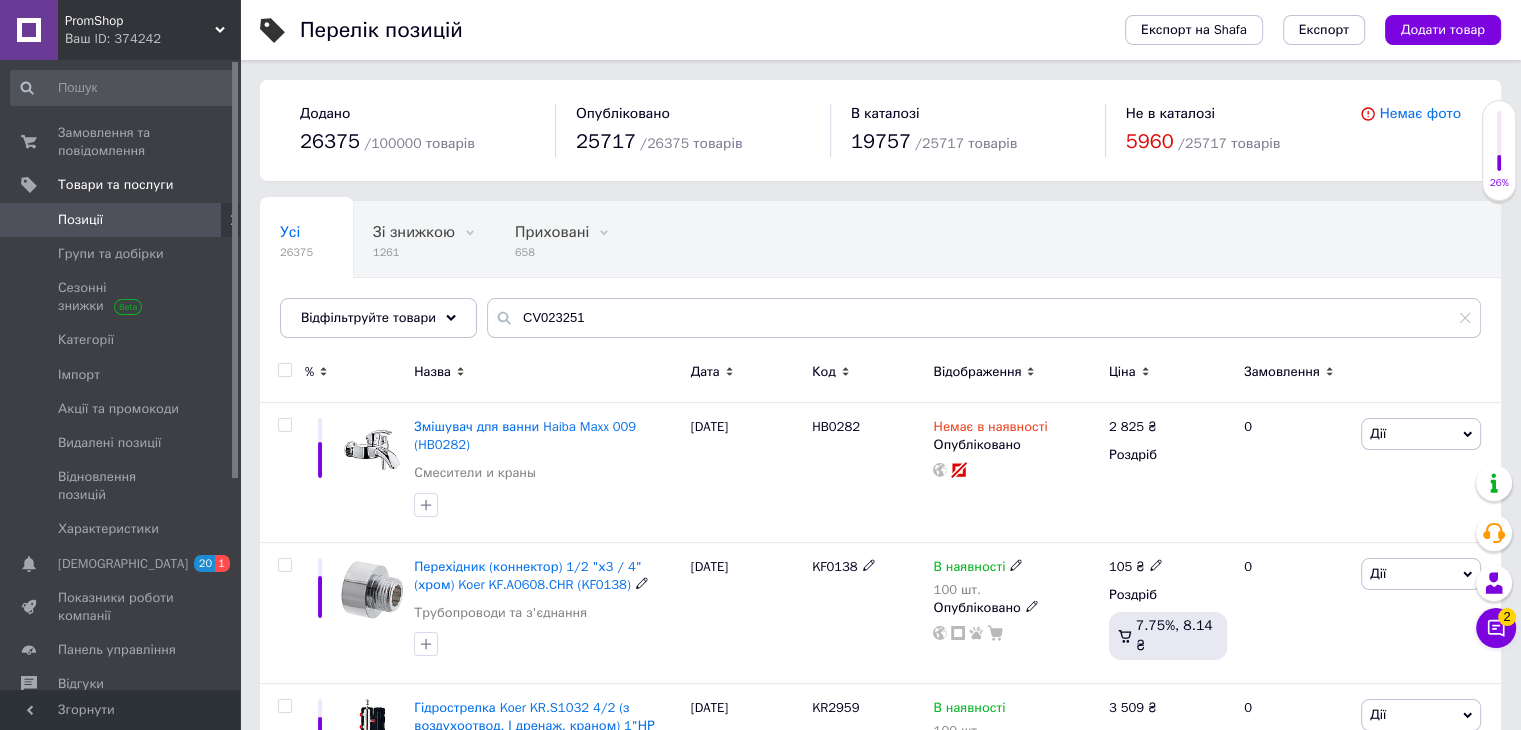 click at bounding box center (1496, 583) 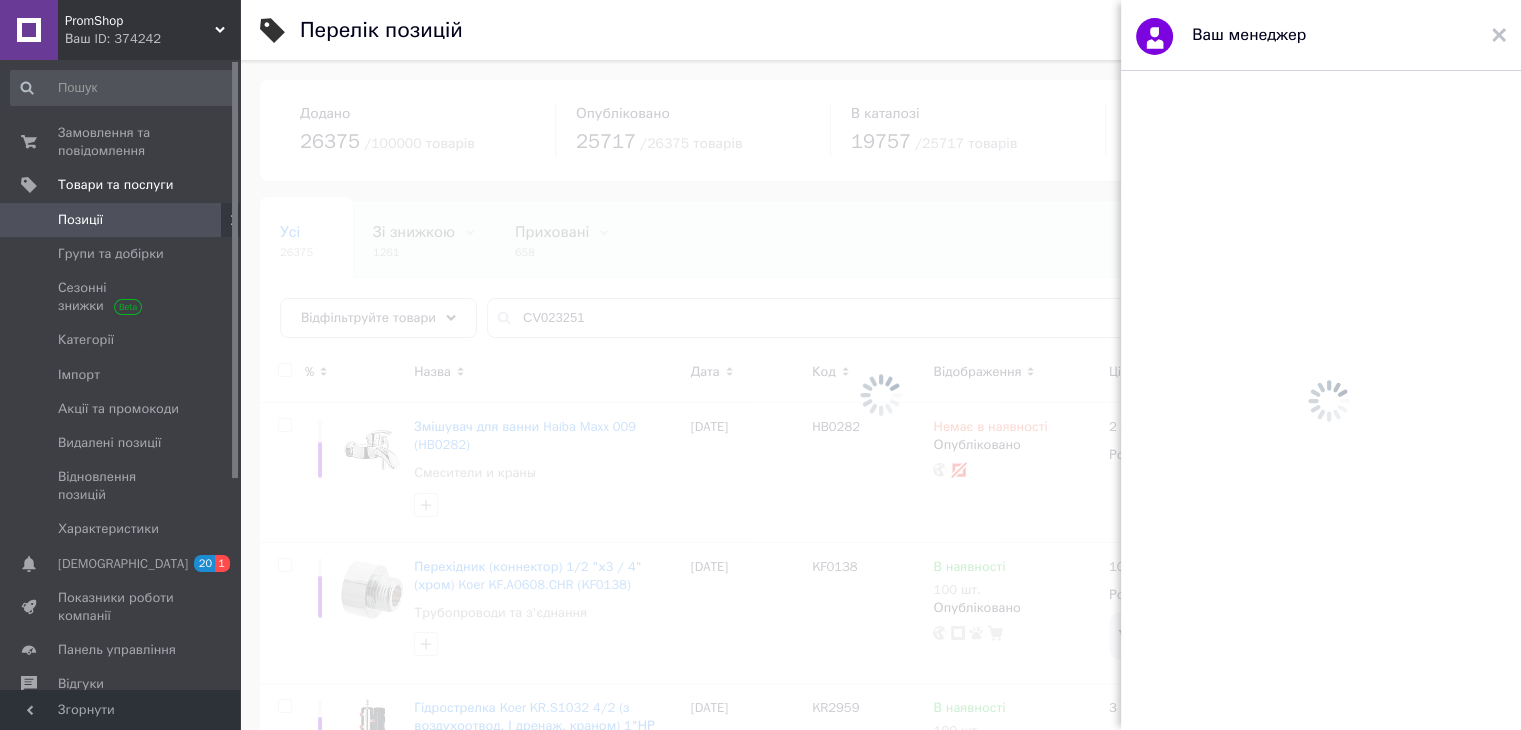 click at bounding box center [1328, 400] 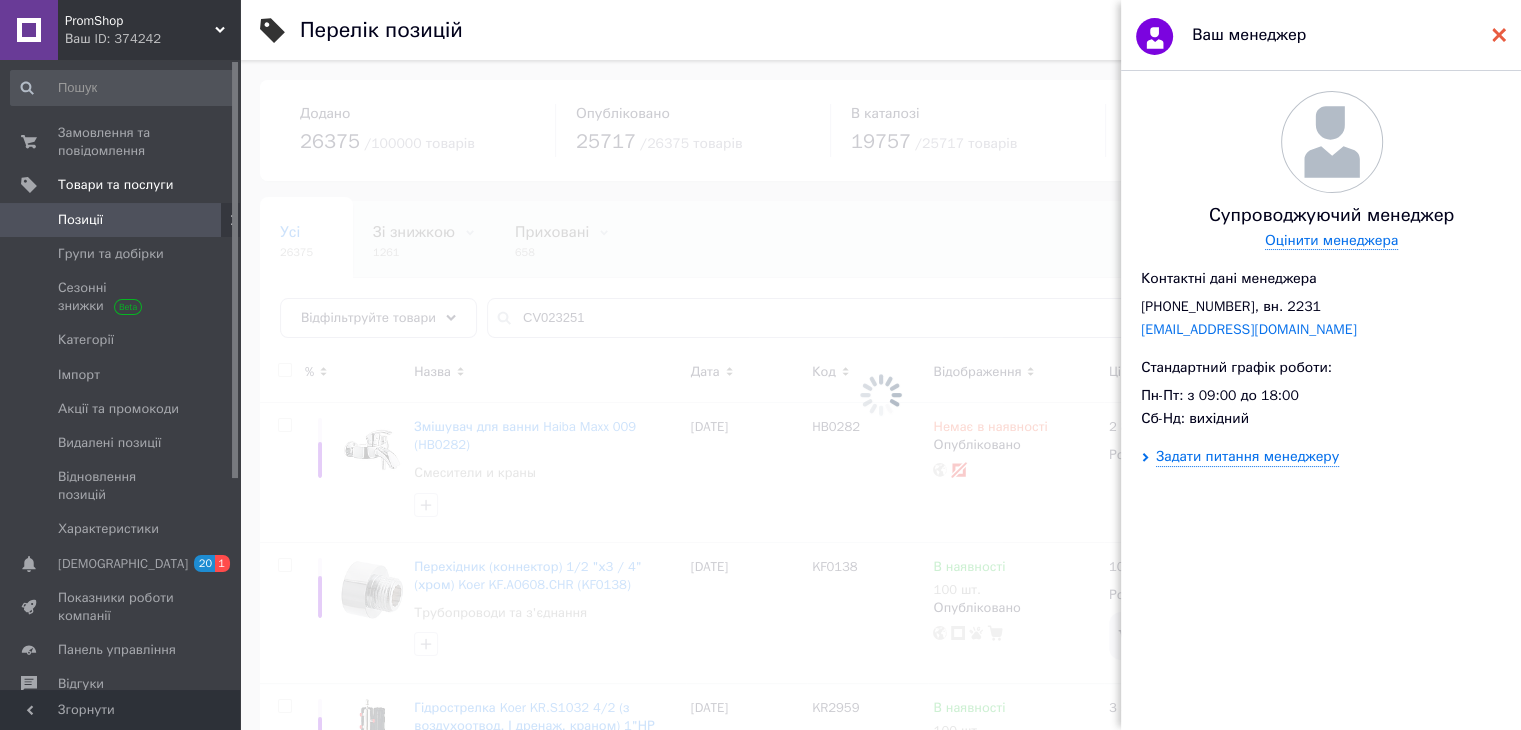 click at bounding box center (1499, 35) 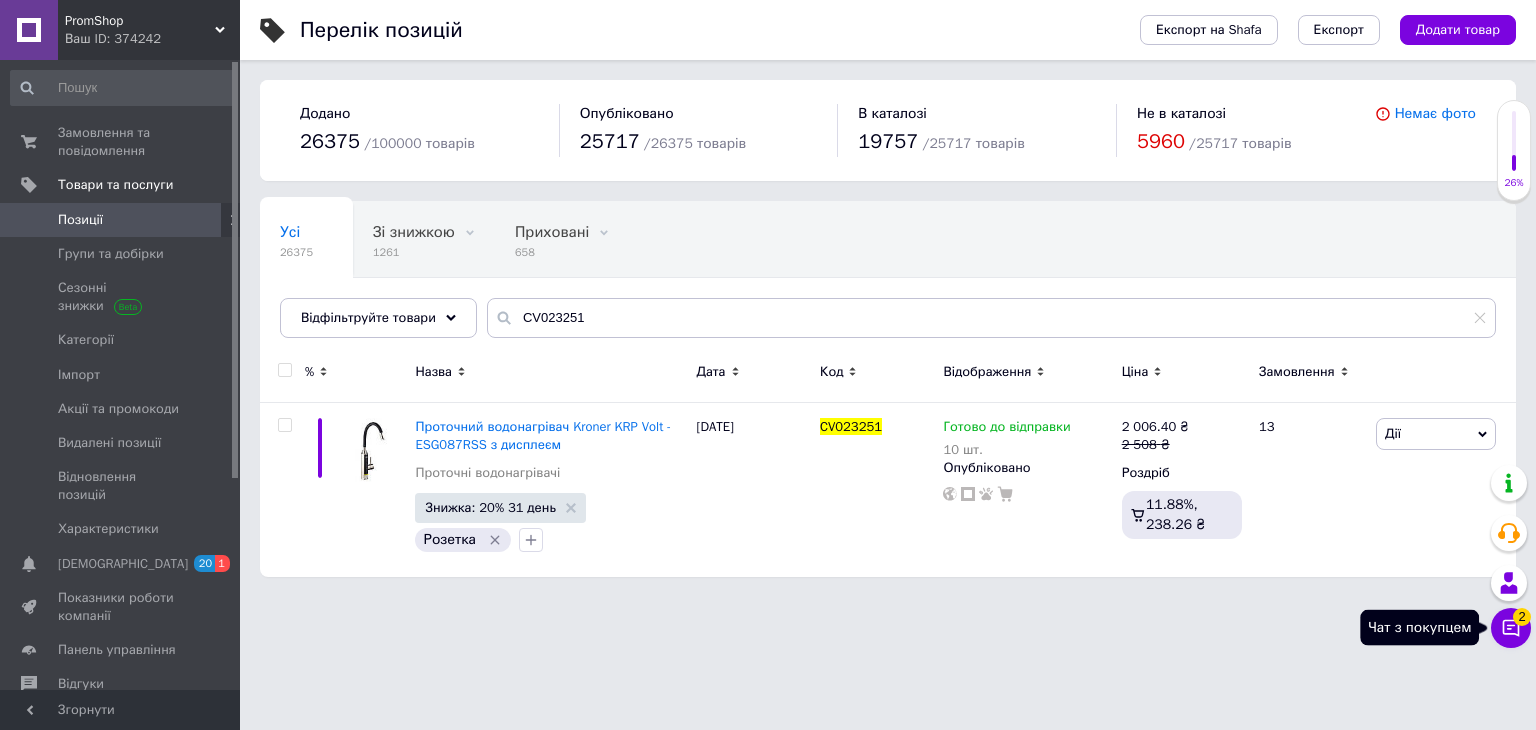 click on "2" at bounding box center (1522, 617) 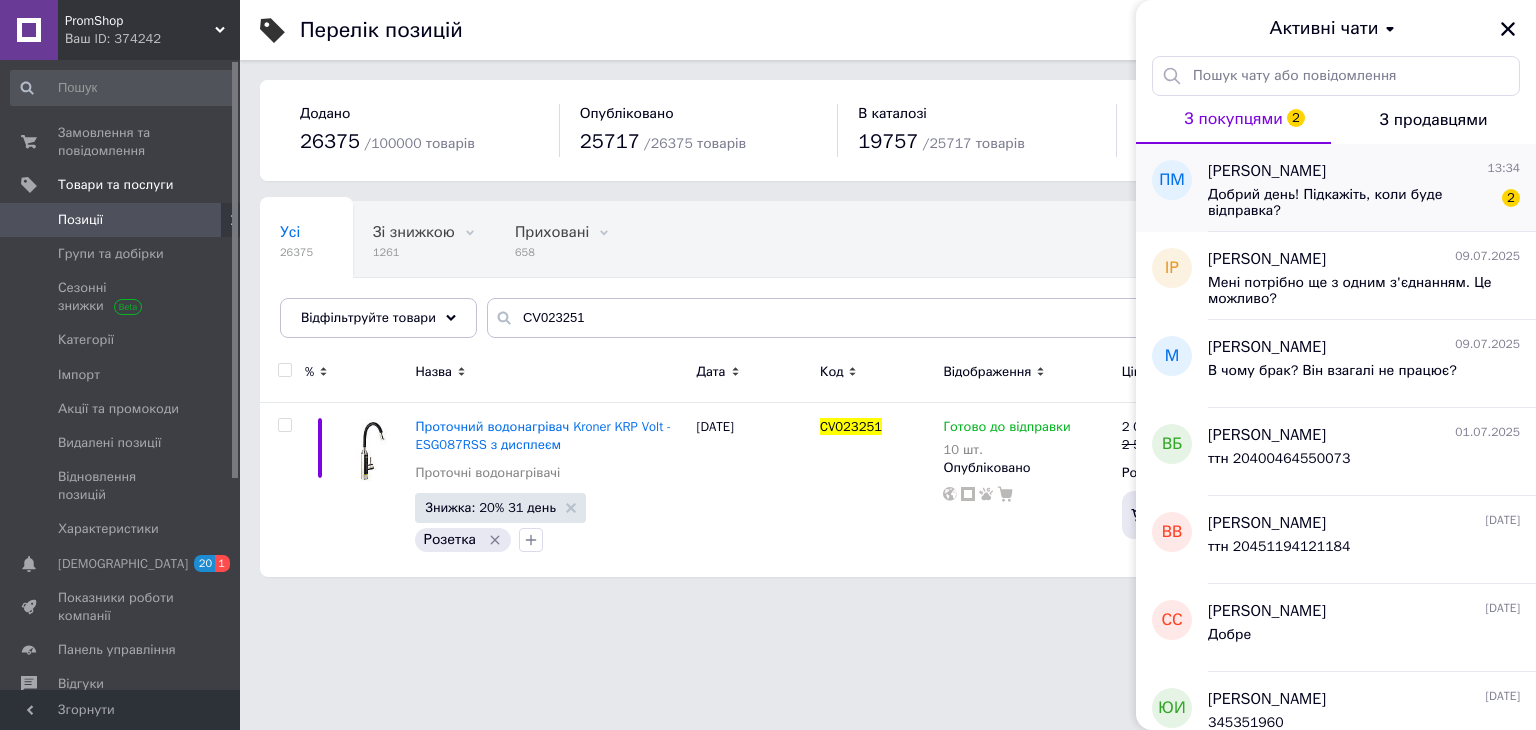 click on "Добрий день!
Підкажіть, коли буде відправка?" at bounding box center (1350, 203) 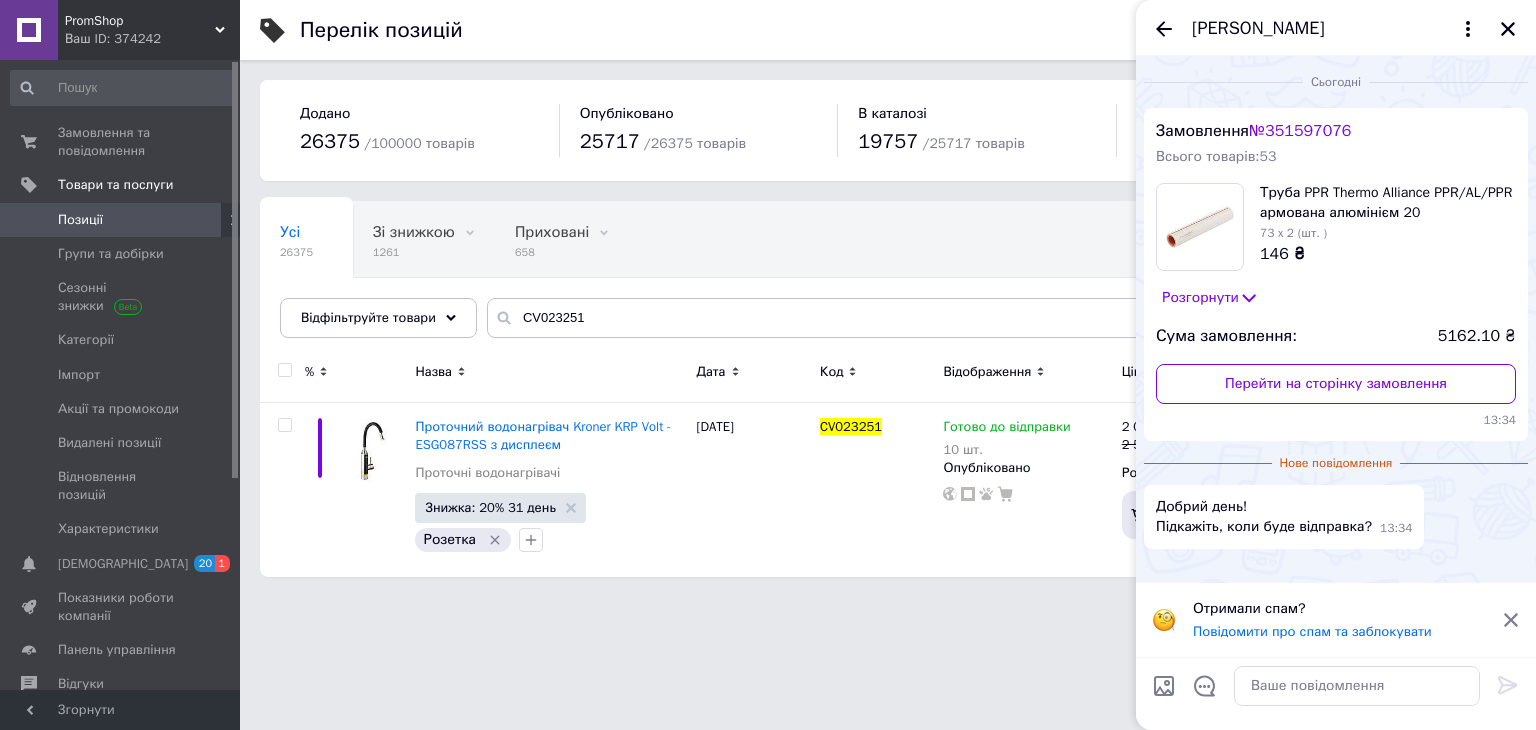 click on "Замовлення  № 351597076 Всього товарів:  53 Труба PPR Thermo Alliance PPR/AL/PPR армована алюмінієм 20 73 x 2 (шт. ) 146 ₴ Розгорнути Сума замовлення: 5162.10 ₴ Перейти на сторінку замовлення 13:34" at bounding box center [1336, 274] 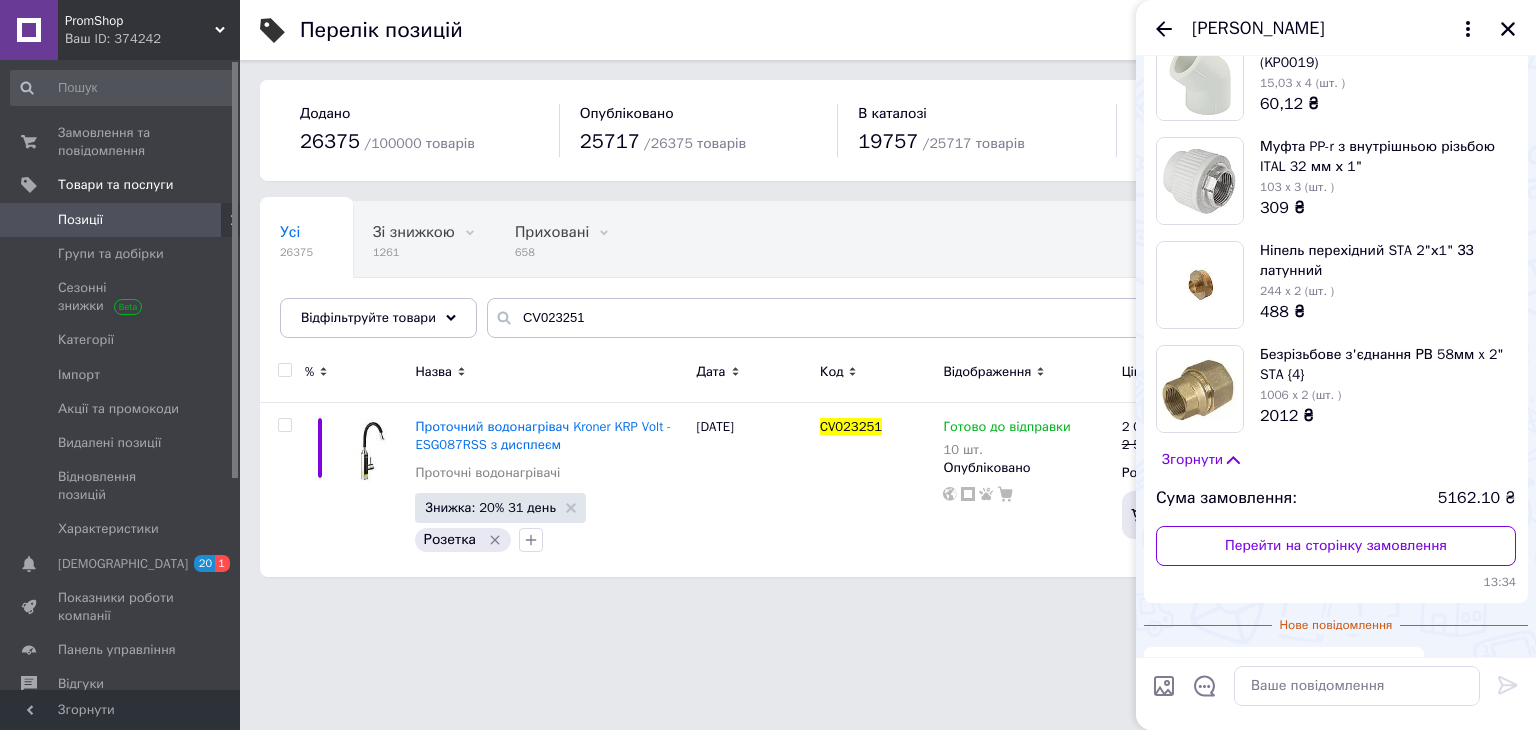 scroll, scrollTop: 1100, scrollLeft: 0, axis: vertical 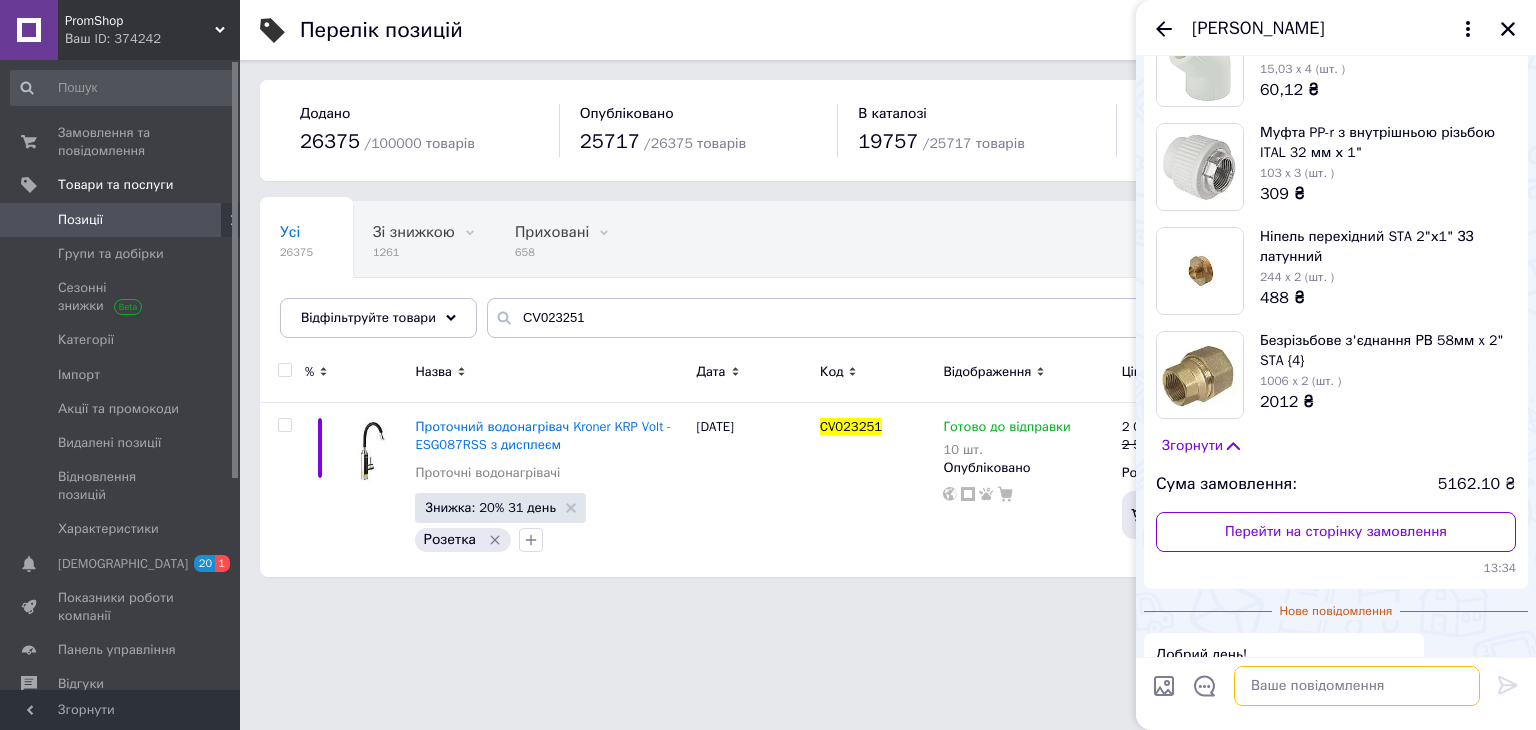 click at bounding box center (1357, 686) 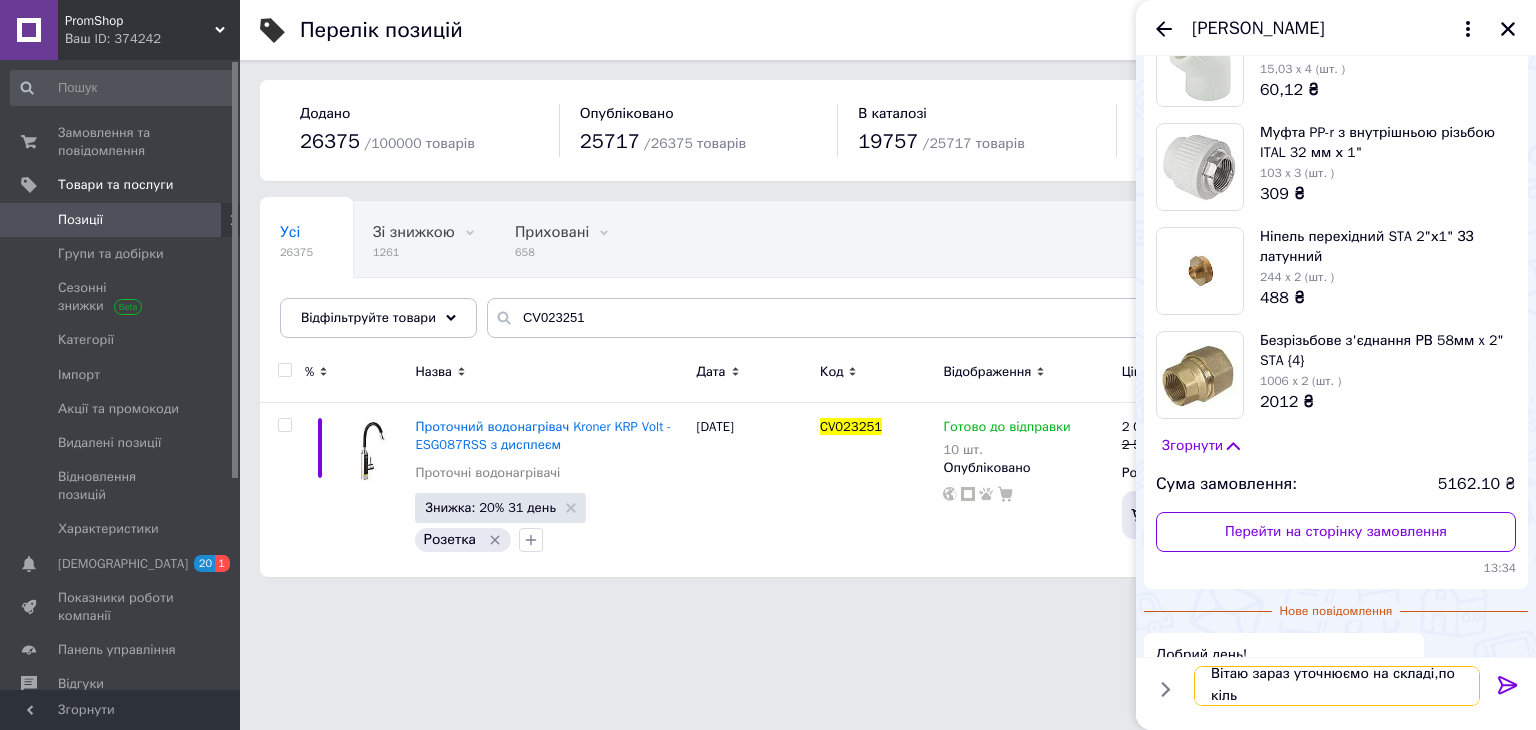 scroll, scrollTop: 1, scrollLeft: 0, axis: vertical 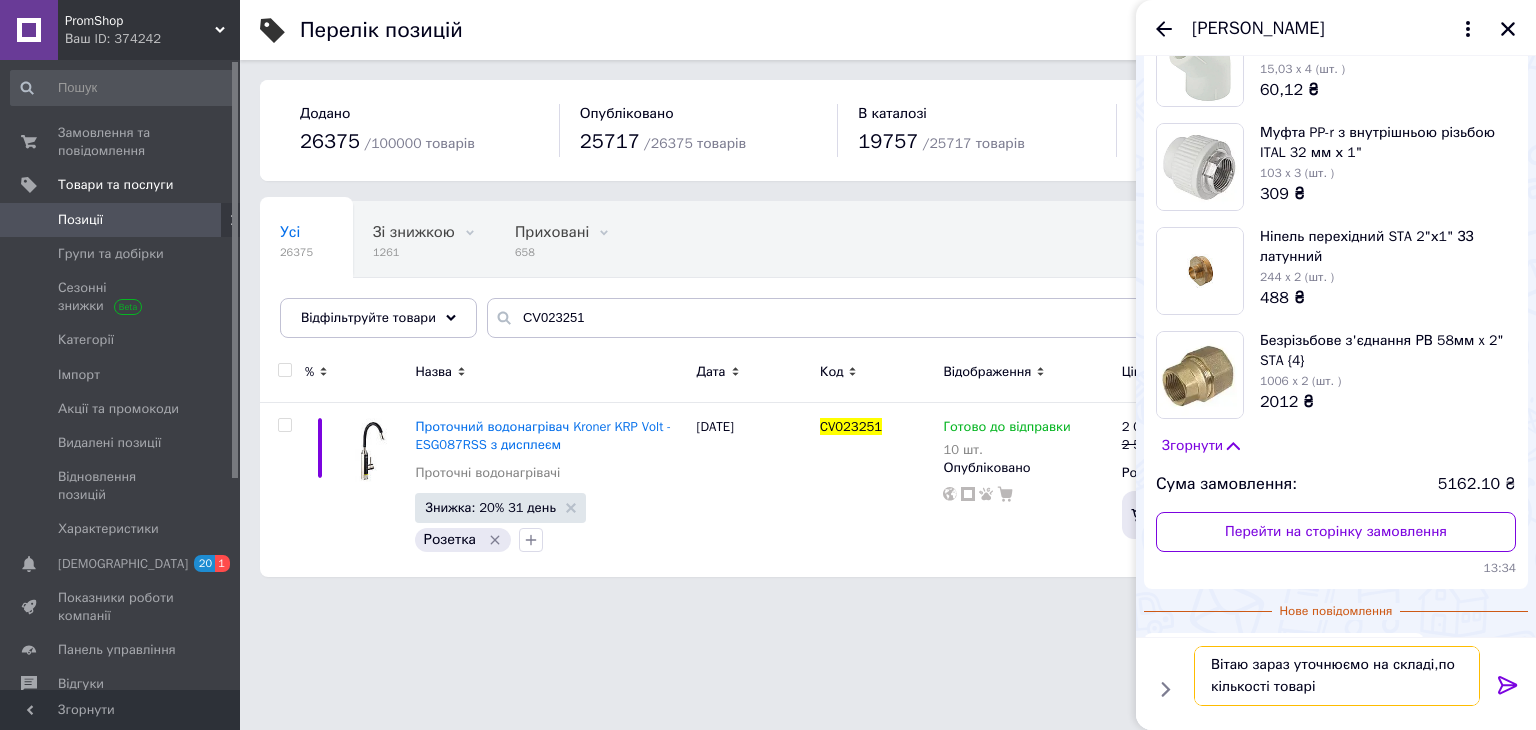 type on "Вітаю зараз уточнюємо на складі,по кількості товарів" 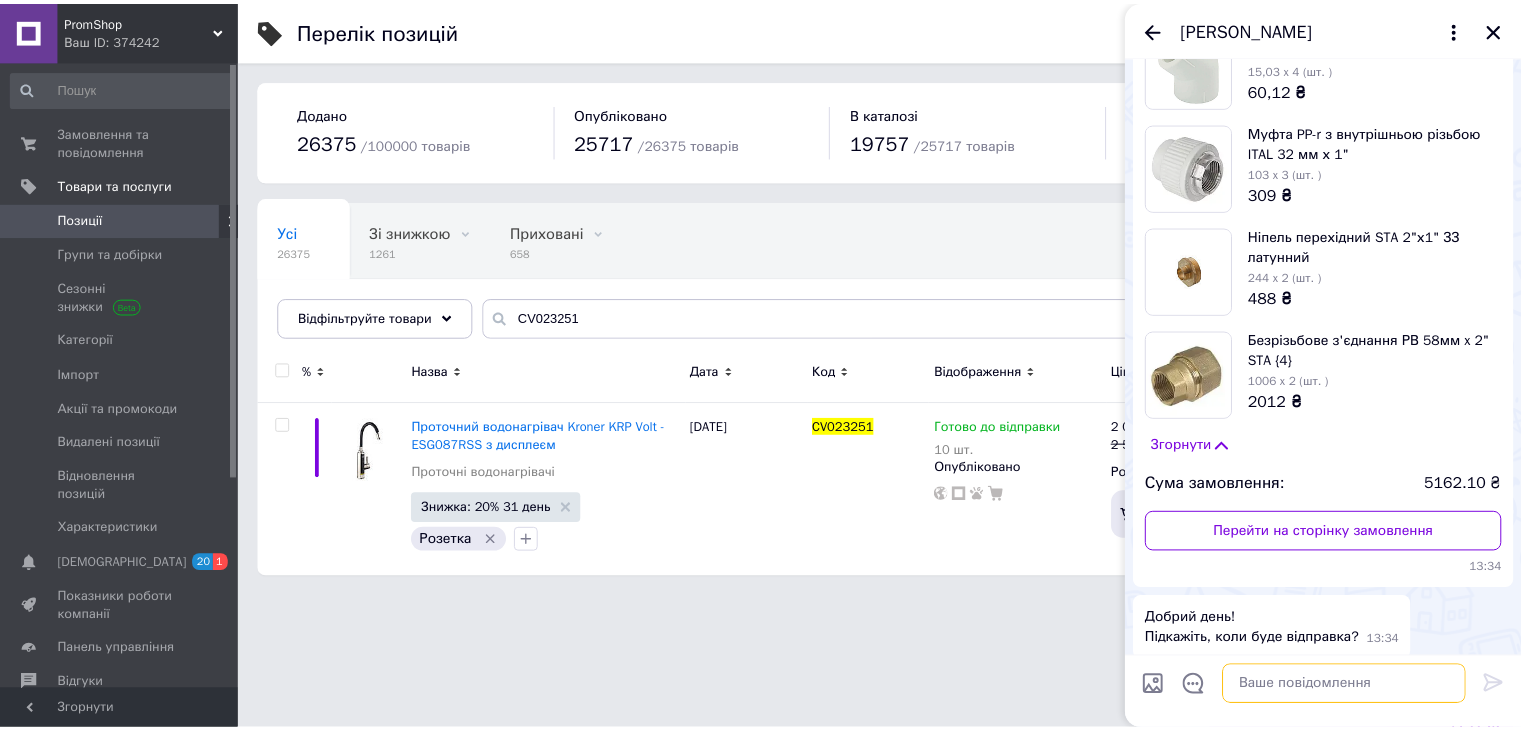 scroll, scrollTop: 0, scrollLeft: 0, axis: both 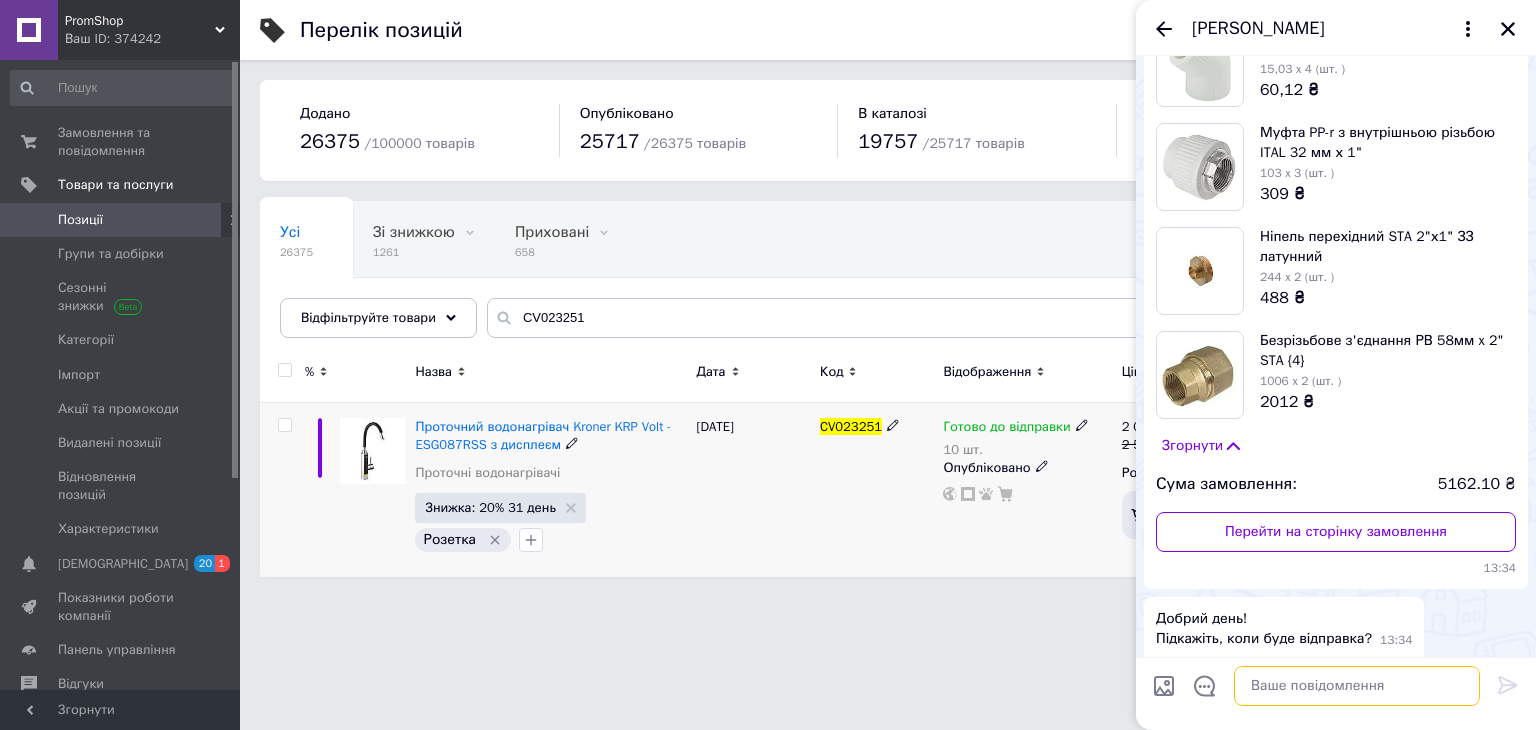type 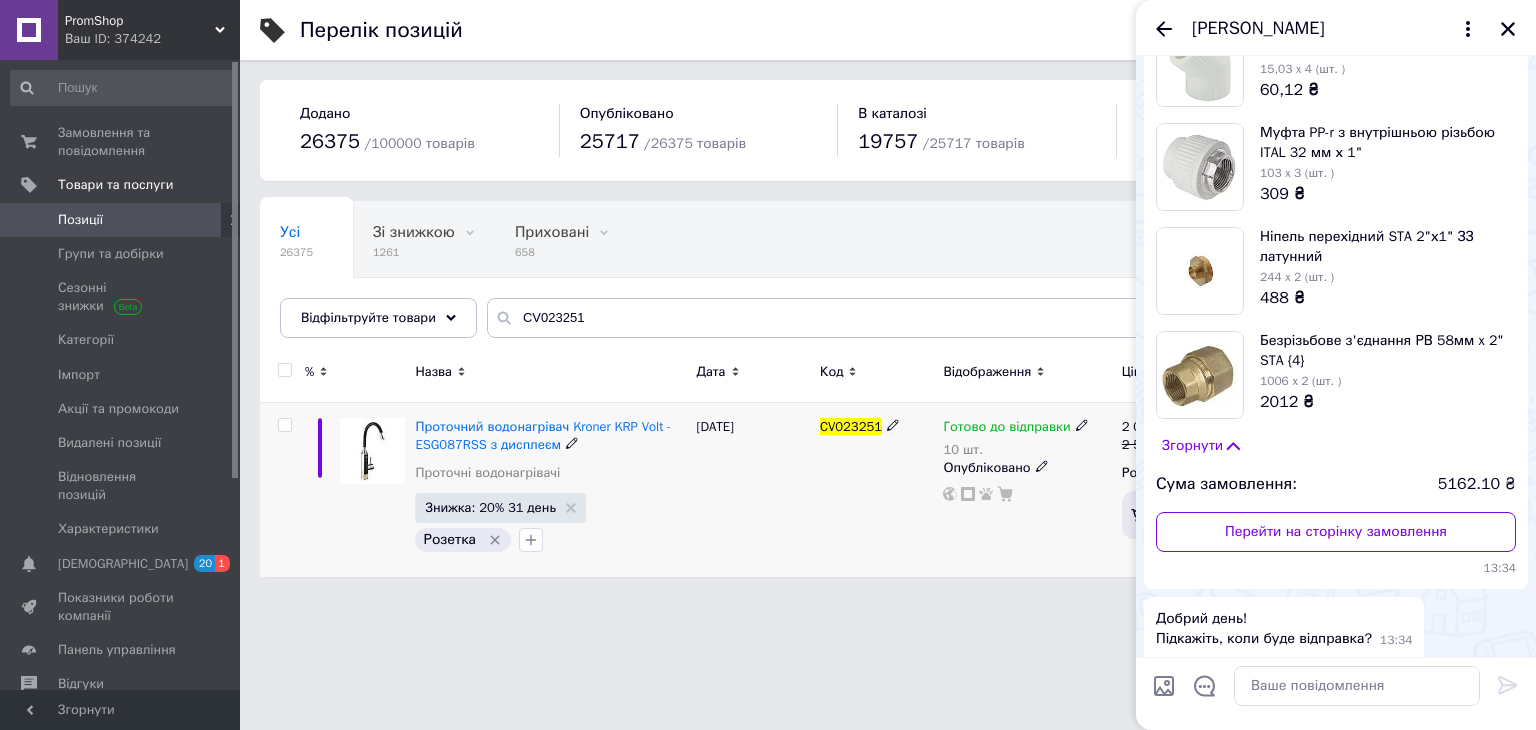 click on "Готово до відправки 10 шт. Опубліковано" at bounding box center [1027, 490] 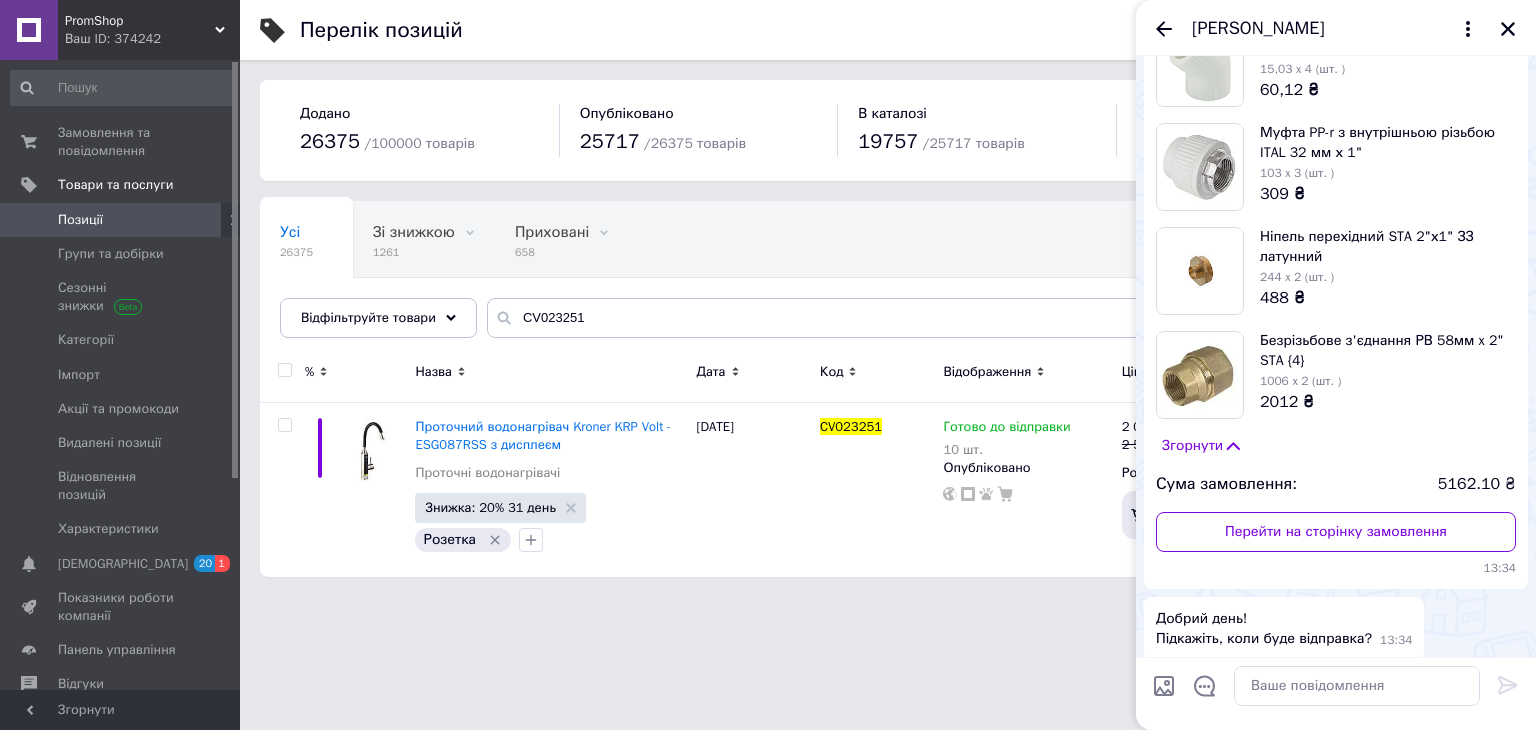 click at bounding box center [1508, 29] 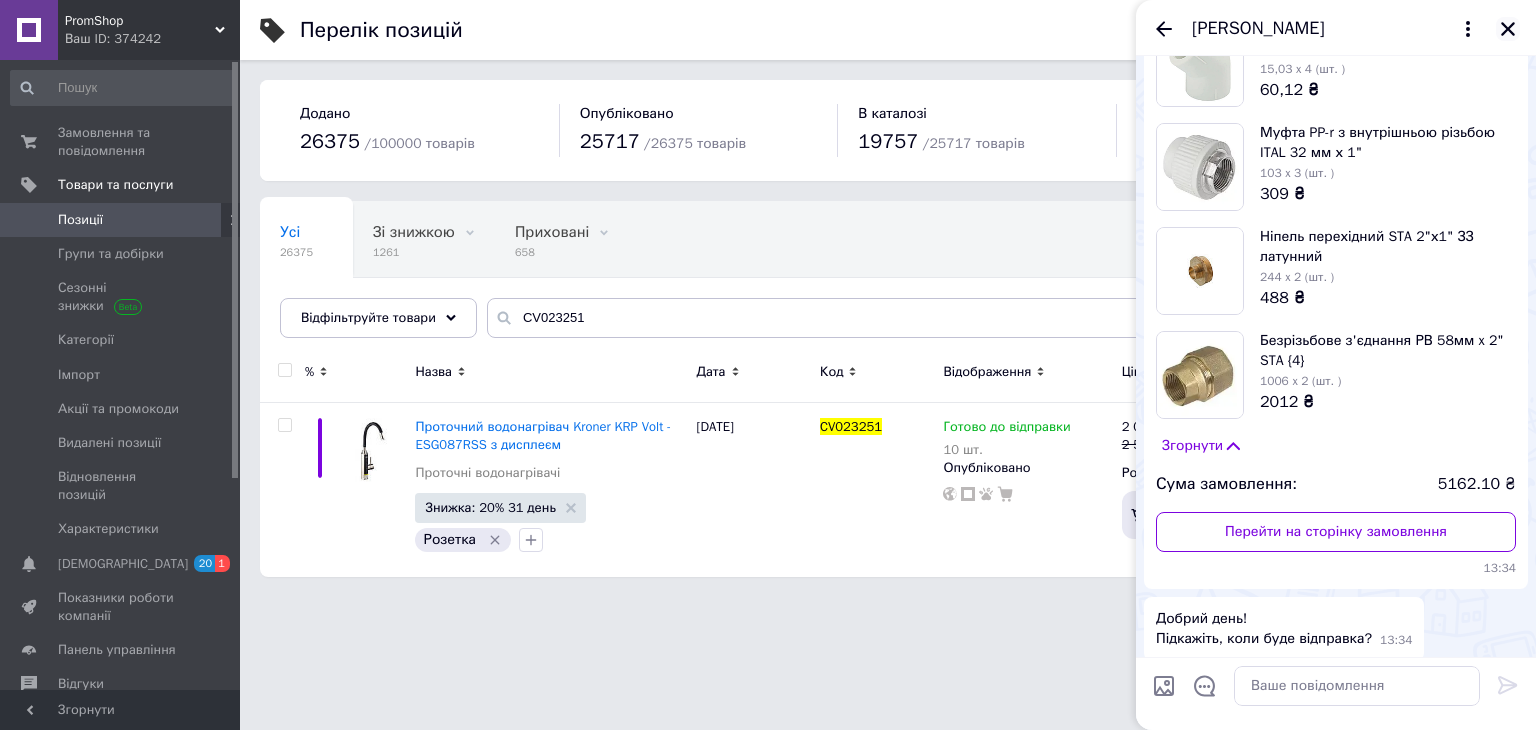 click 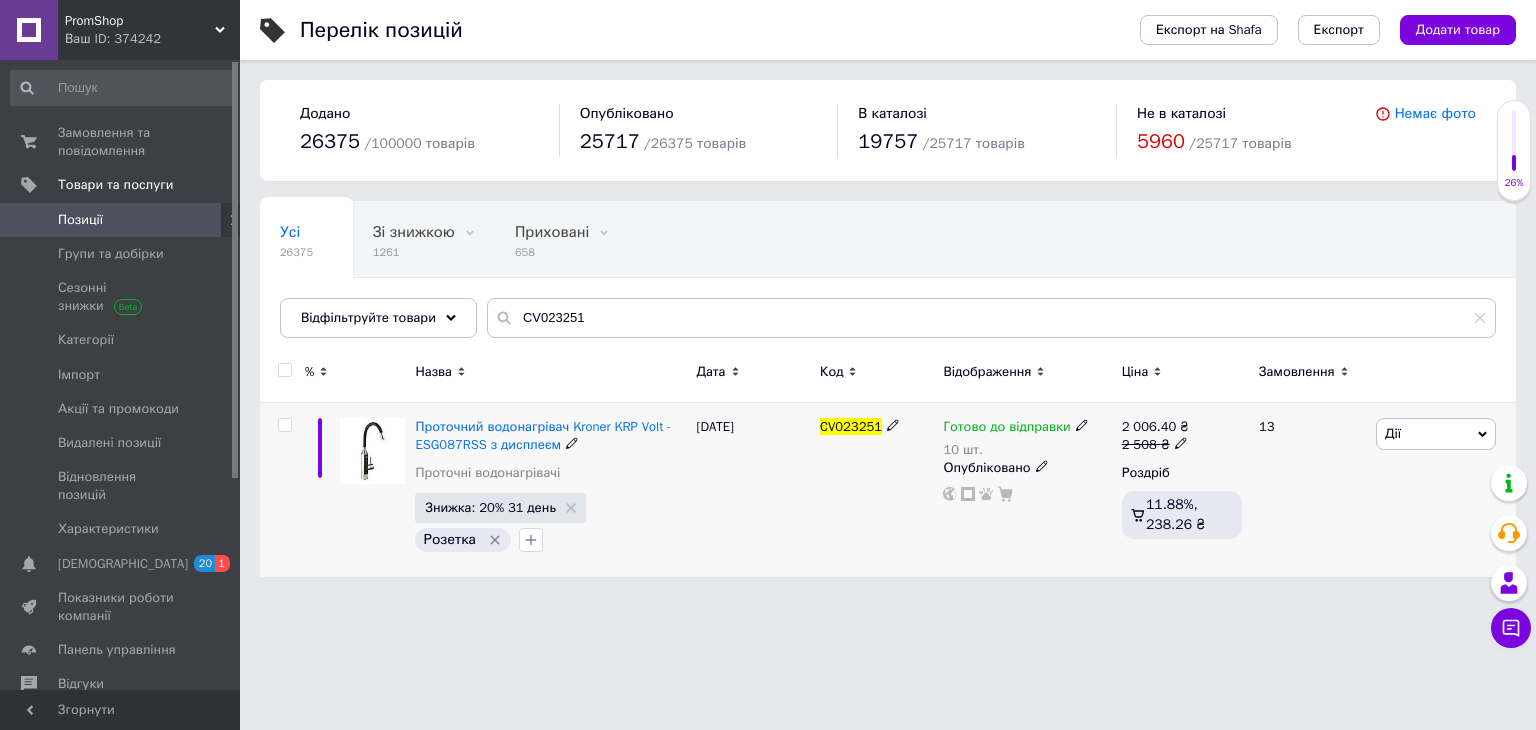 click 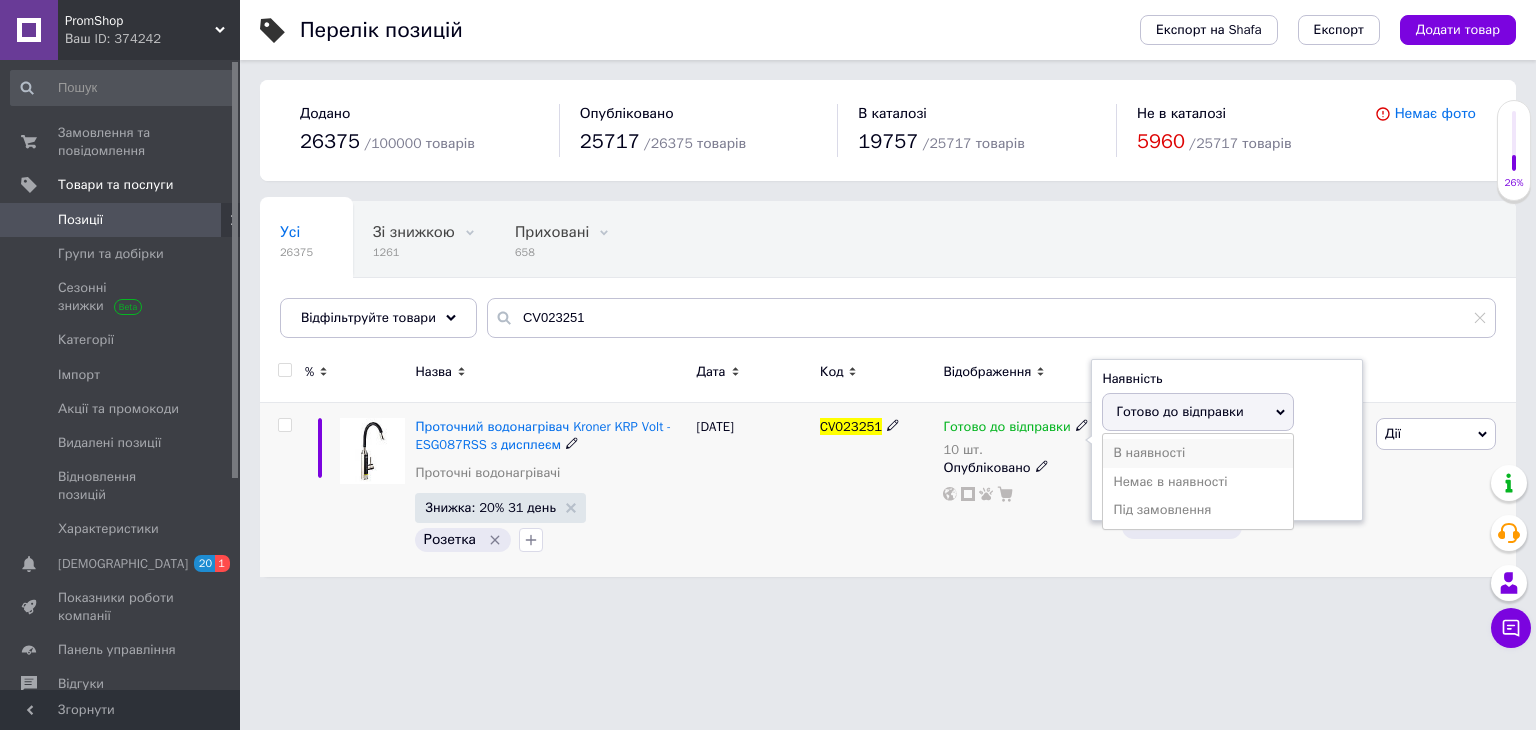 click on "Немає в наявності" at bounding box center [1198, 482] 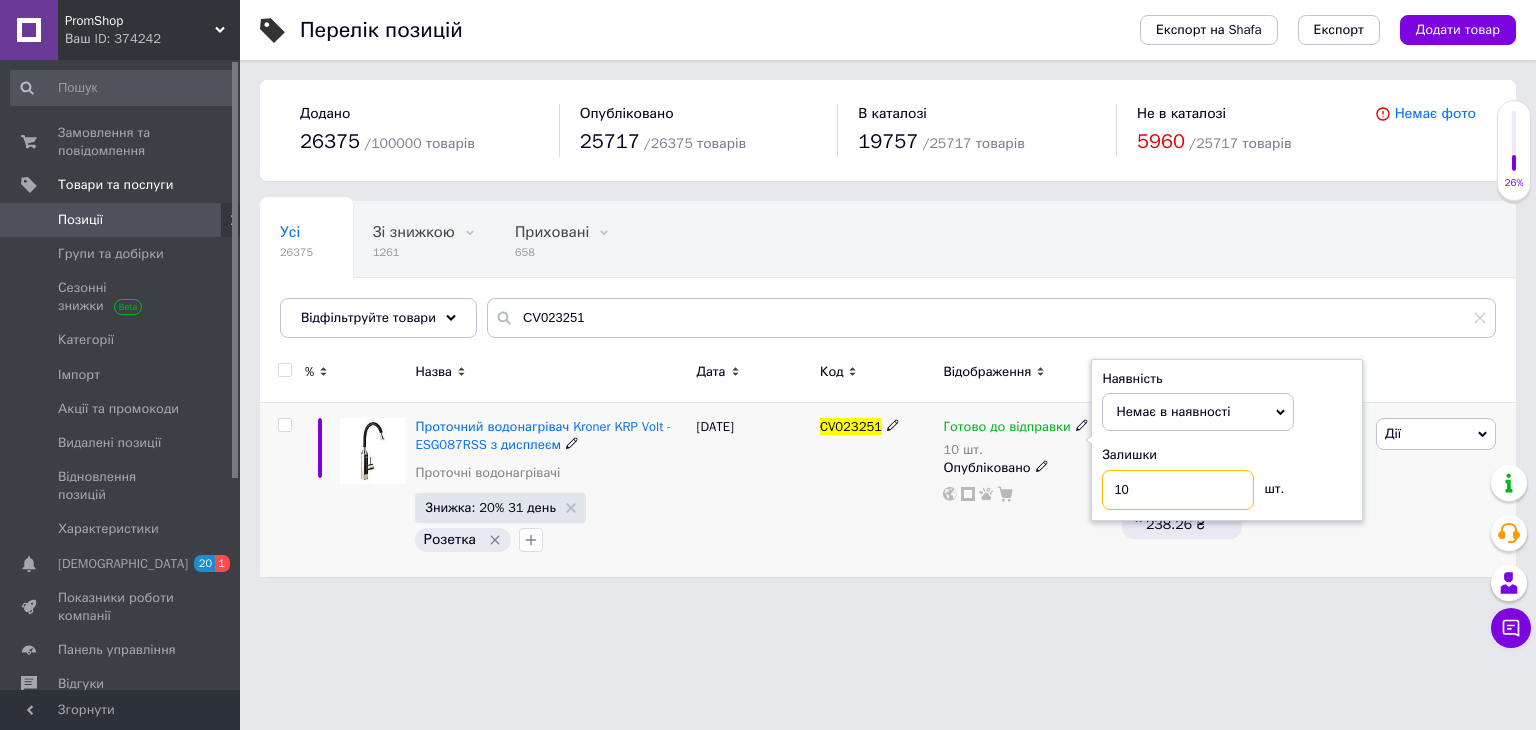 drag, startPoint x: 1109, startPoint y: 482, endPoint x: 1086, endPoint y: 482, distance: 23 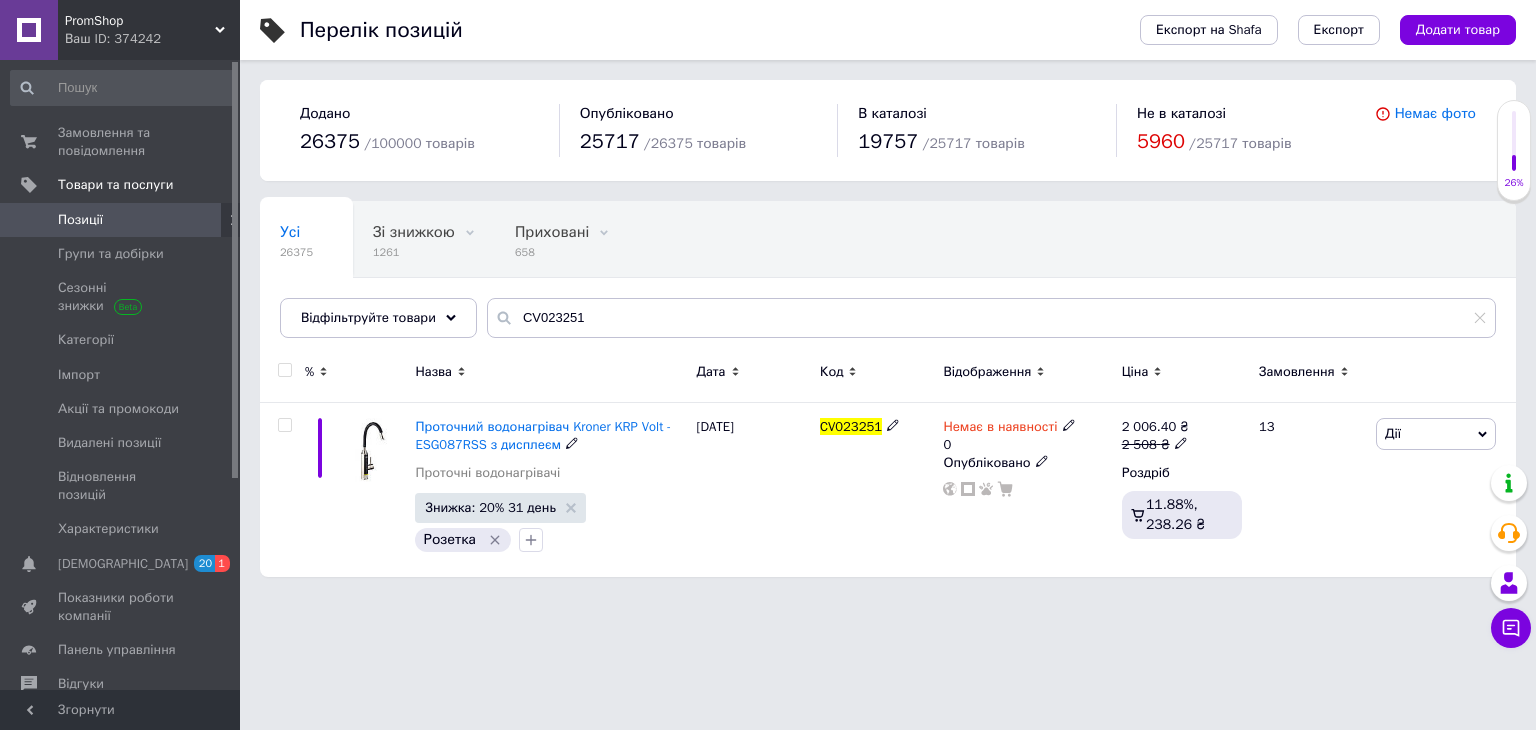 click on "PromShop Ваш ID: 374242 Сайт PromShop Кабінет покупця Перевірити стан системи Сторінка на порталі Довідка Вийти Замовлення та повідомлення 0 0 Товари та послуги Позиції Групи та добірки Сезонні знижки Категорії Імпорт Акції та промокоди Видалені позиції Відновлення позицій Характеристики Сповіщення 20 1 Показники роботи компанії Панель управління Відгуки Клієнти Каталог ProSale Аналітика Інструменти веб-майстра та SEO Управління сайтом Гаманець компанії [PERSON_NAME] Тарифи та рахунки Prom топ Згорнути Експорт" at bounding box center (768, 298) 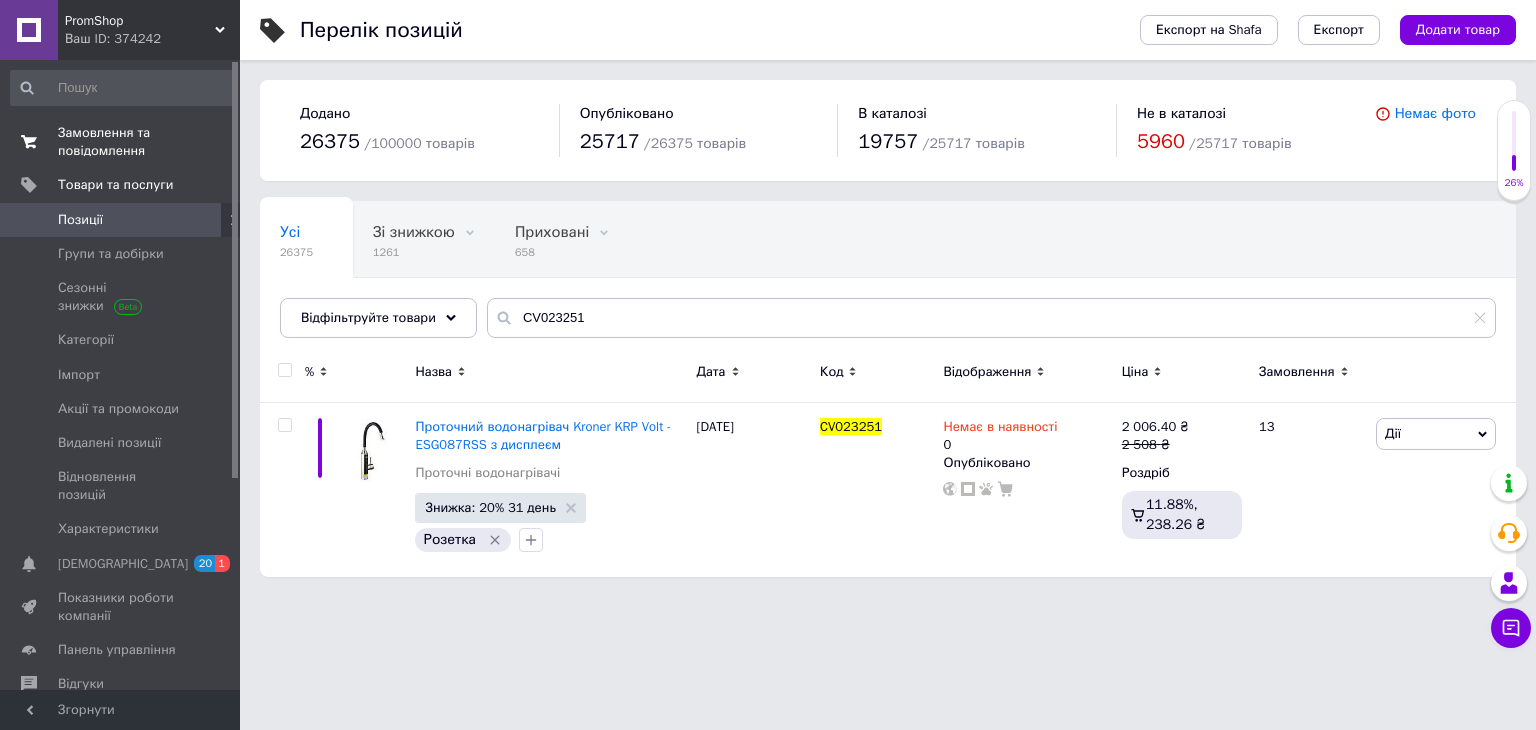 click on "Замовлення та повідомлення" at bounding box center [121, 142] 